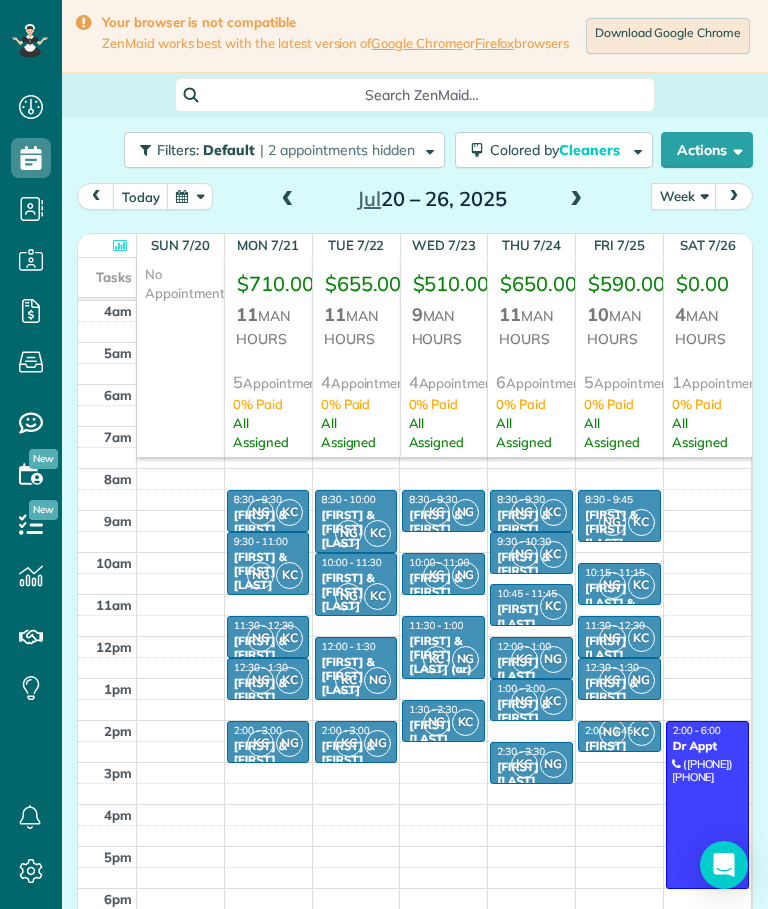 scroll, scrollTop: 0, scrollLeft: 0, axis: both 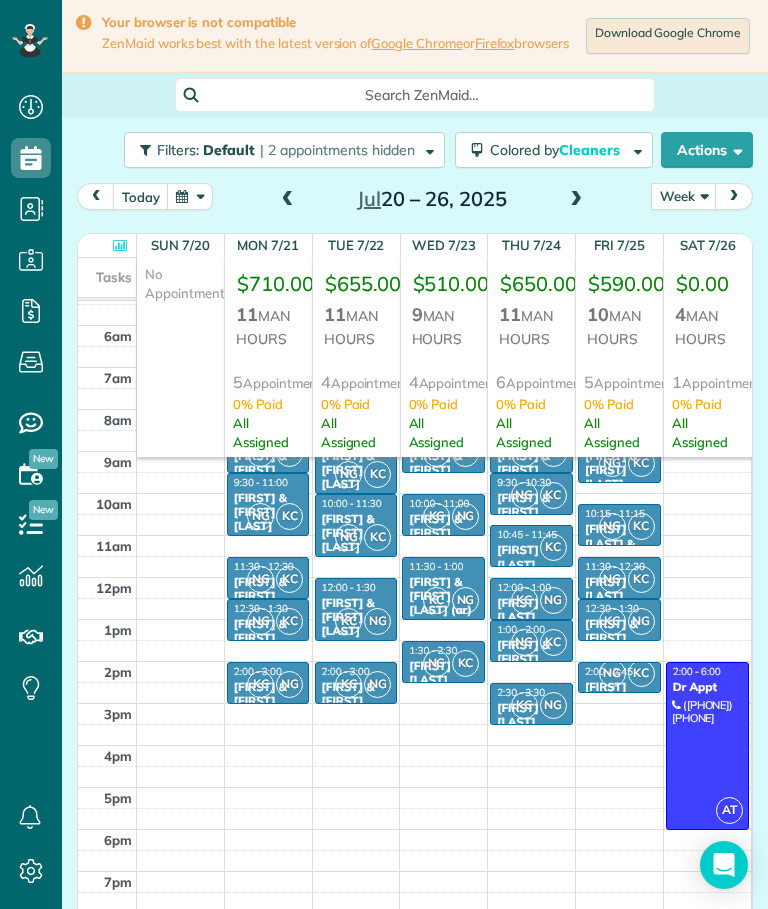 click at bounding box center [120, 245] 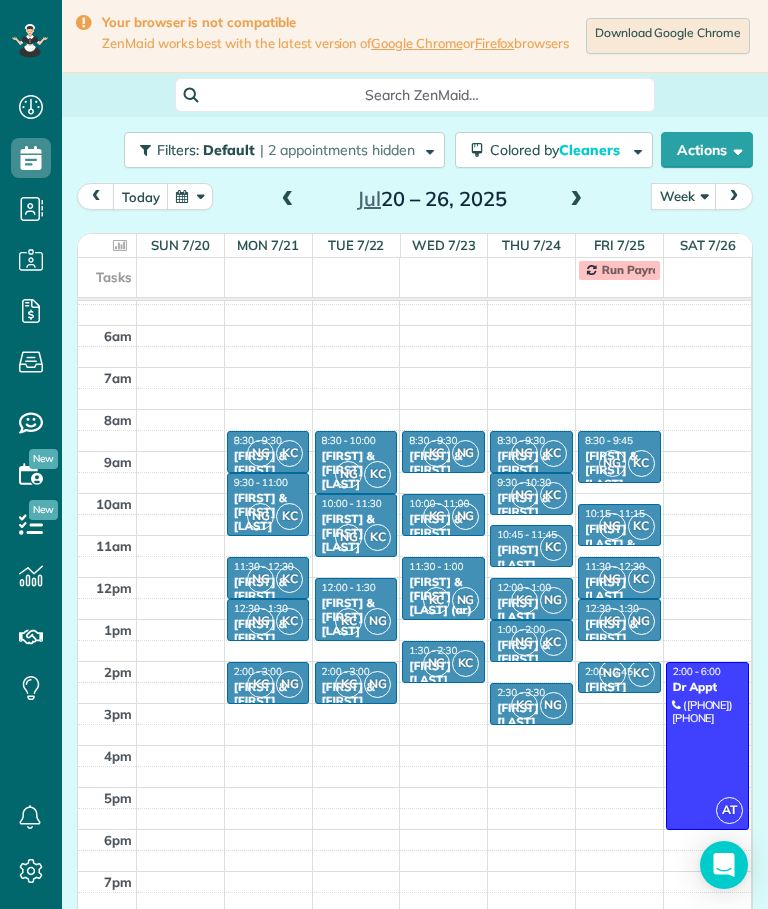 click at bounding box center (120, 245) 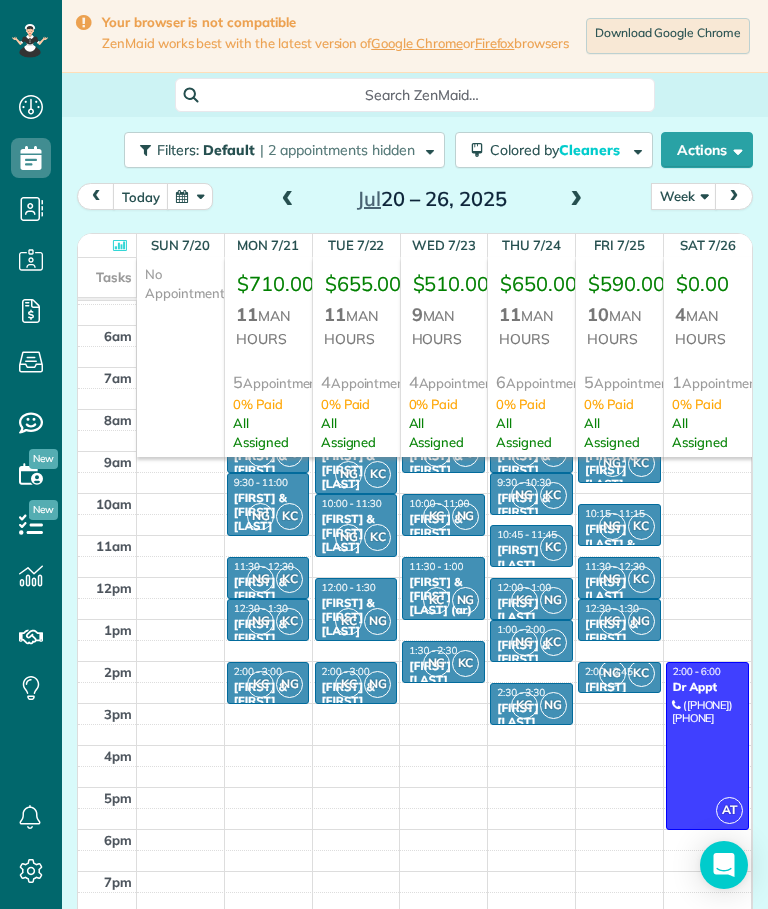 click at bounding box center (120, 245) 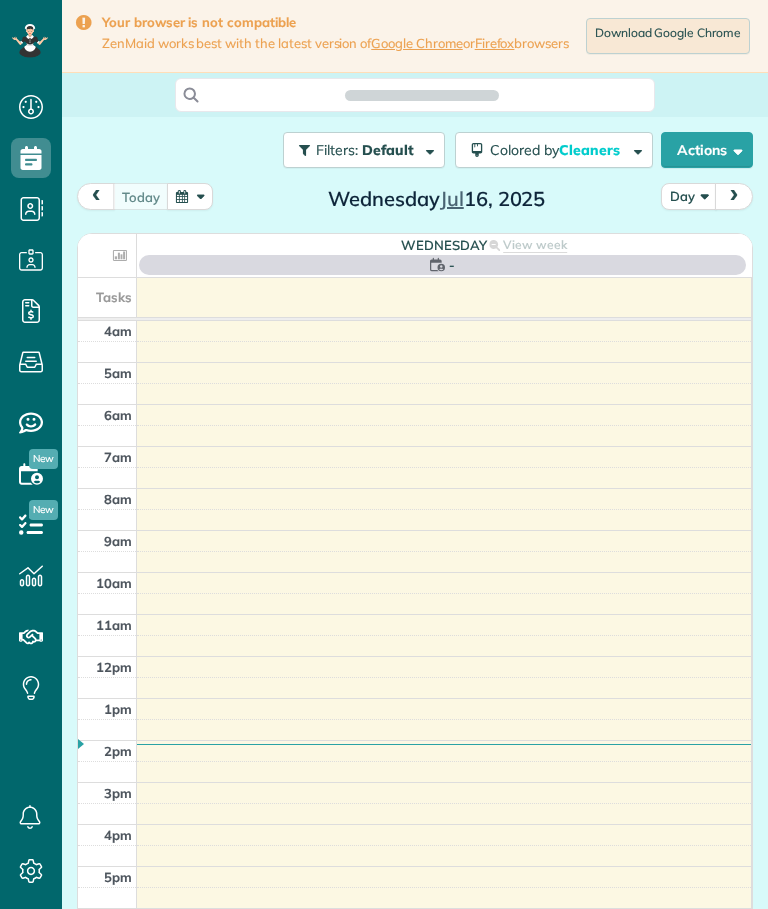 scroll, scrollTop: 0, scrollLeft: 0, axis: both 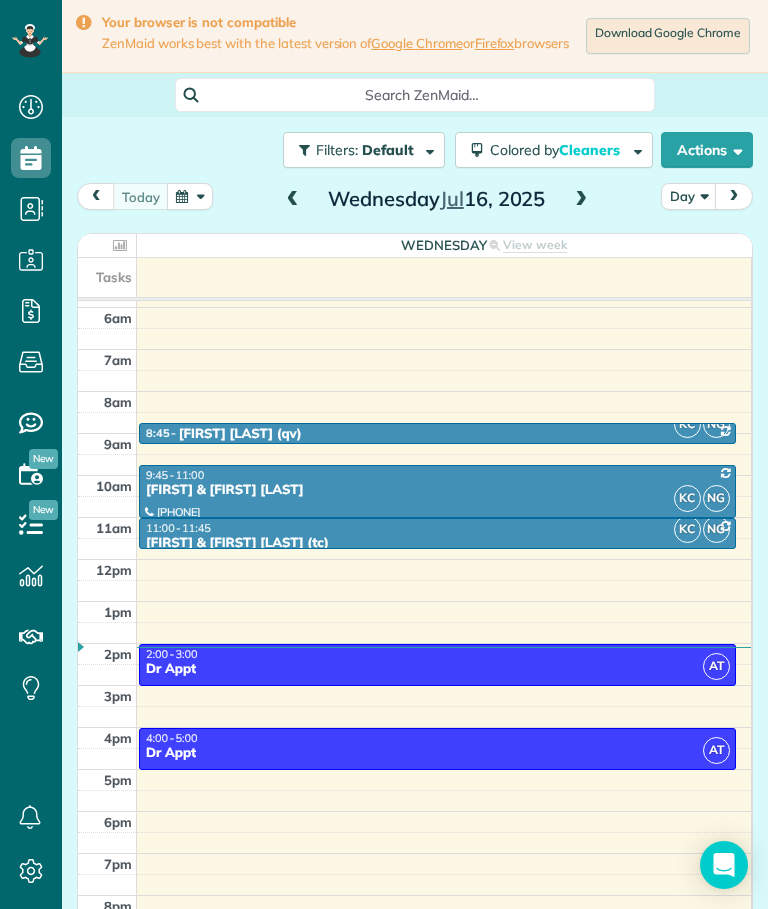 click at bounding box center [107, 245] 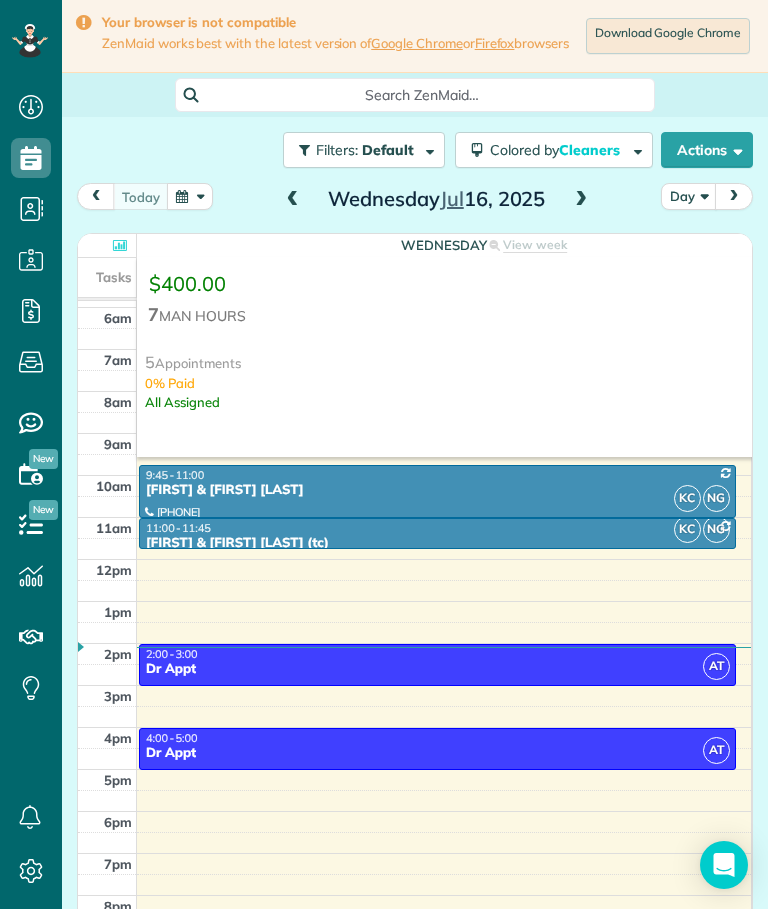 click at bounding box center [107, 245] 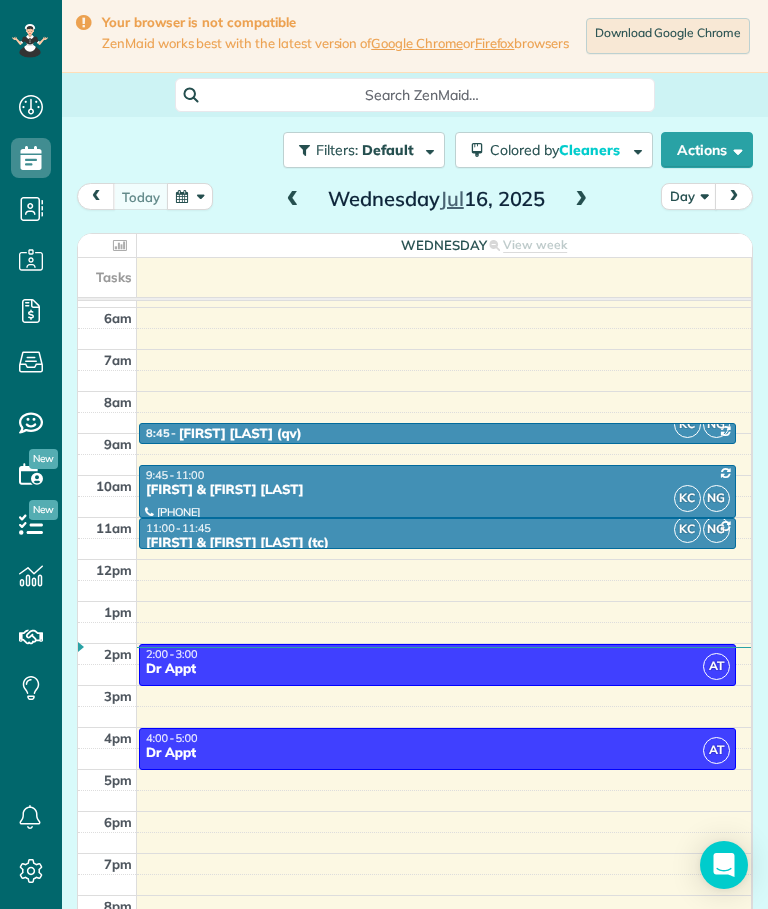 click on "Dr Appt" at bounding box center [437, 669] 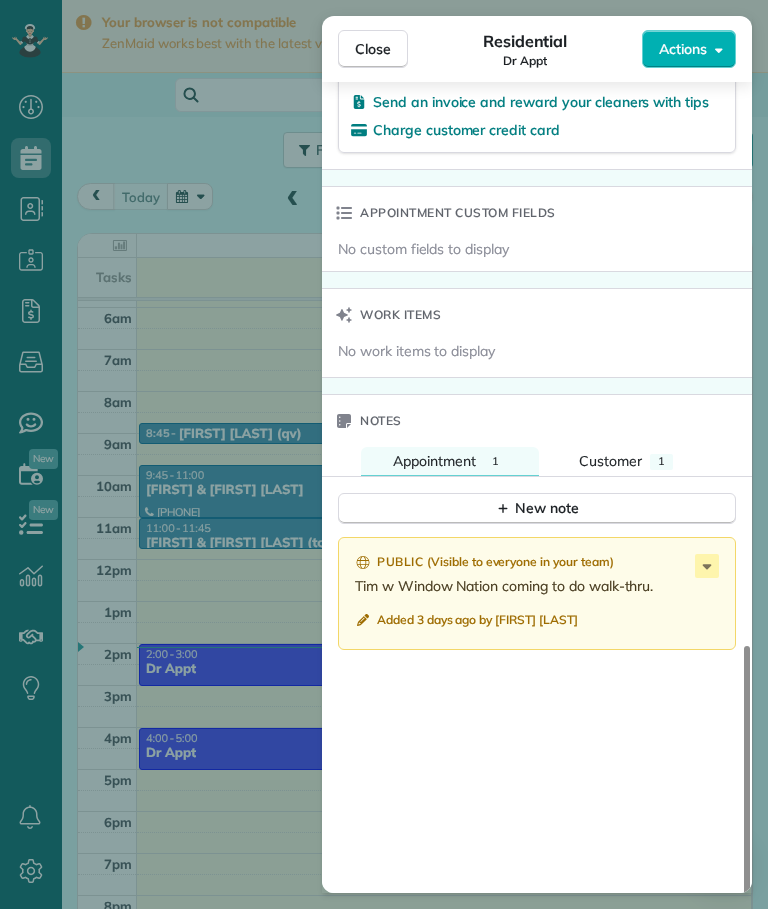 scroll, scrollTop: 1300, scrollLeft: 0, axis: vertical 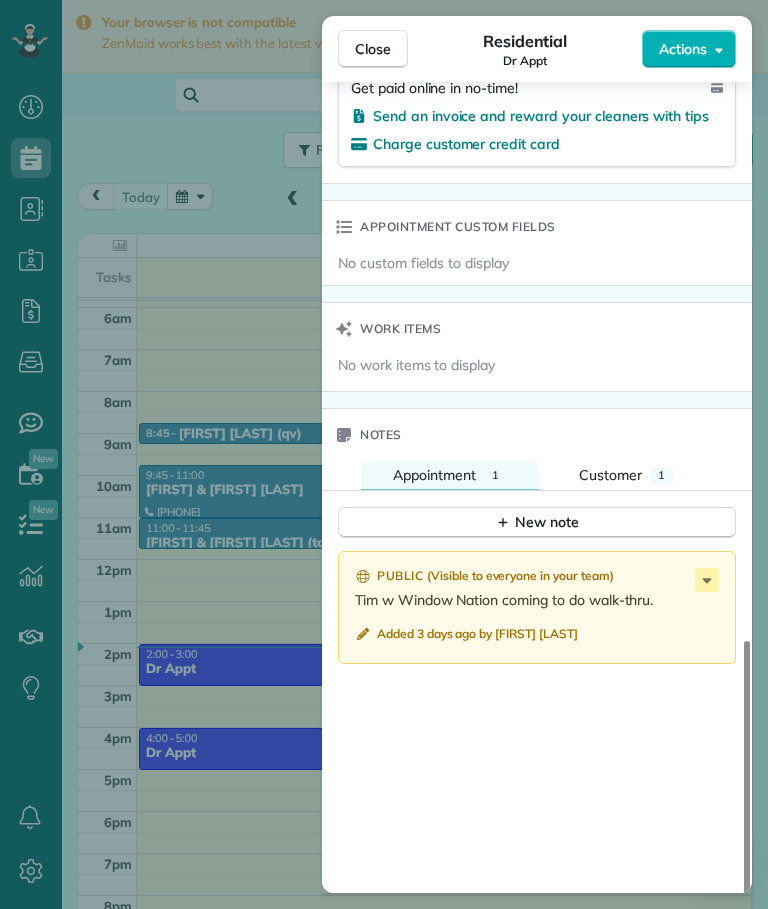 click on "Close" at bounding box center (373, 49) 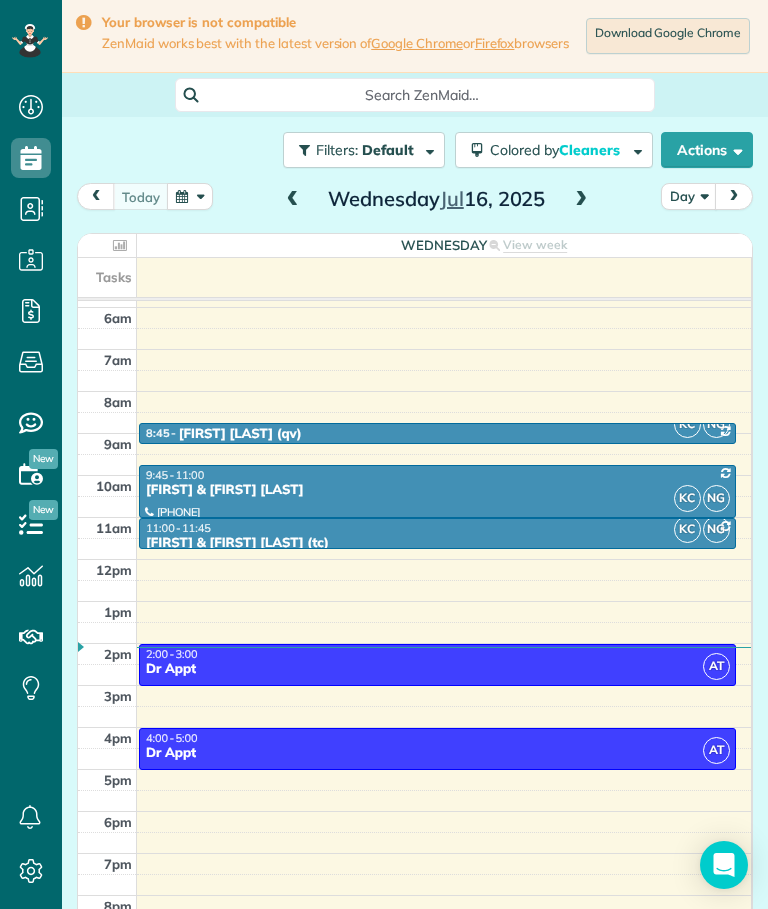 click on "ZenMaid works best with the latest version of  Google Chrome  or  Firefox  browsers" at bounding box center [335, 43] 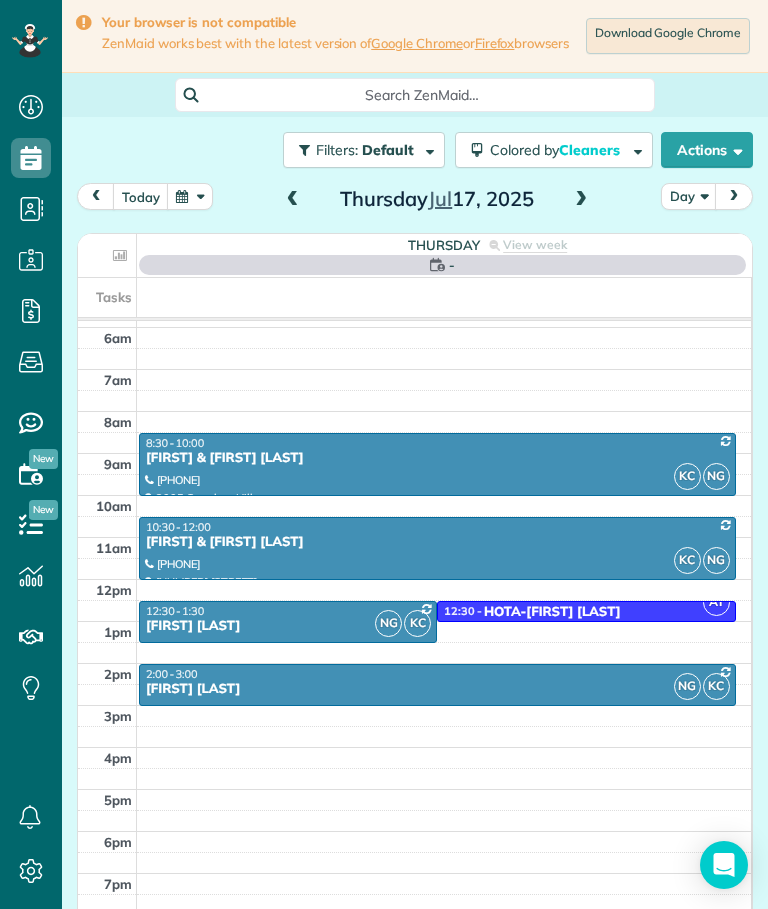scroll, scrollTop: 77, scrollLeft: 0, axis: vertical 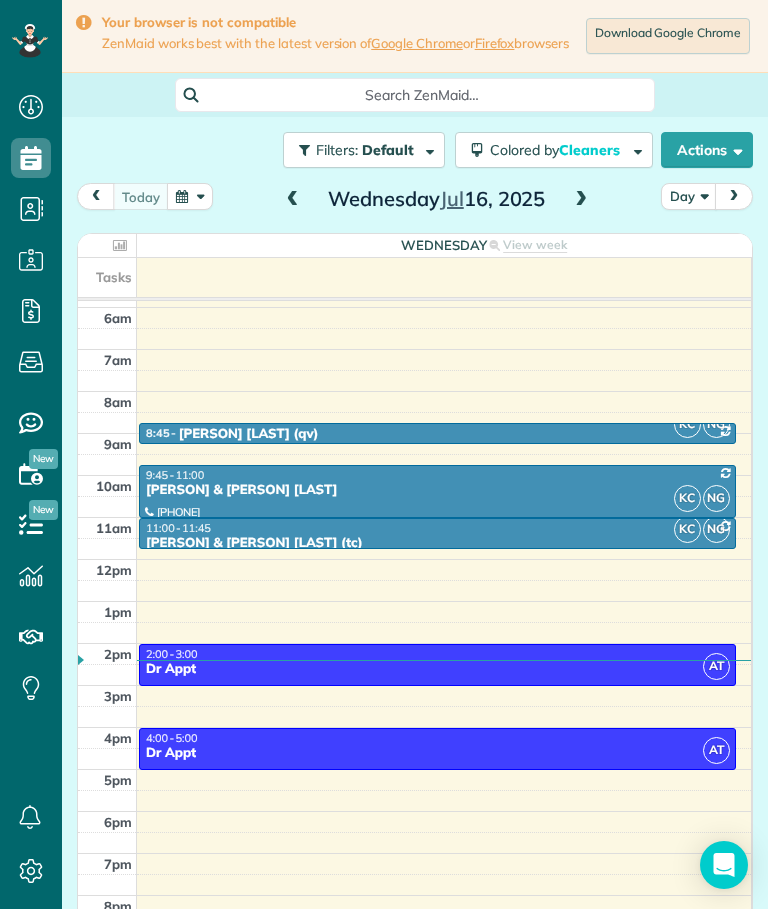 click at bounding box center (581, 200) 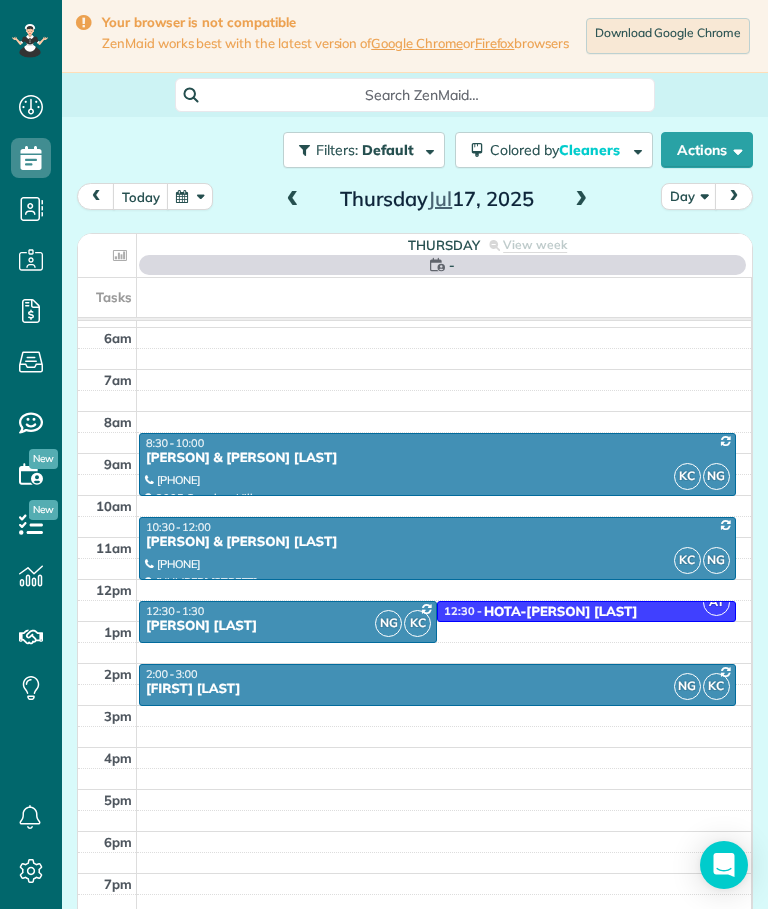 scroll, scrollTop: 77, scrollLeft: 0, axis: vertical 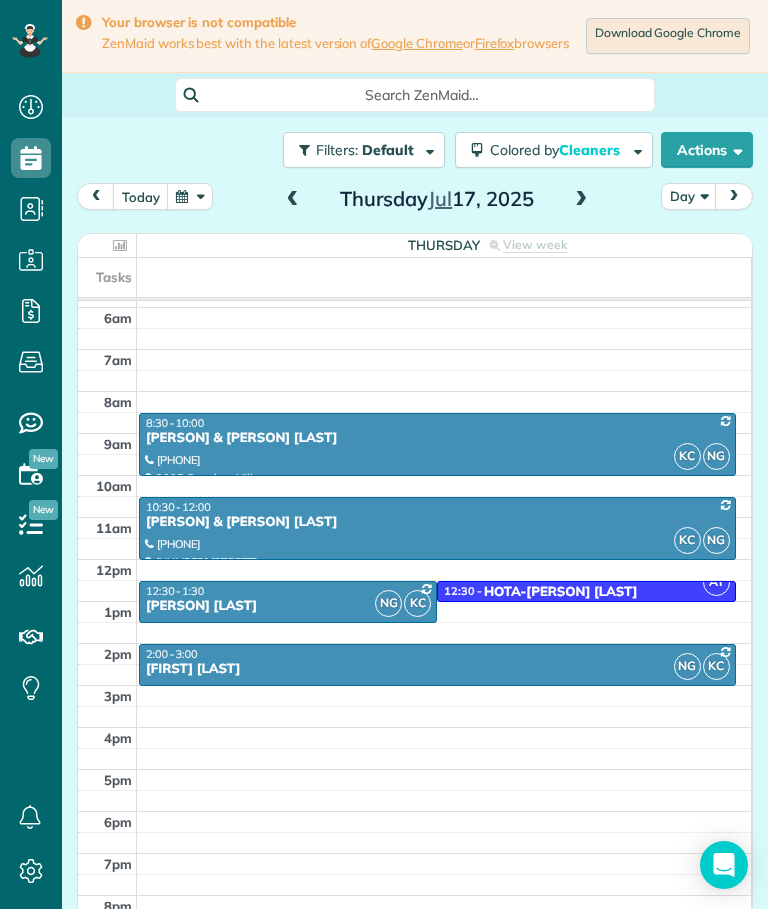 click at bounding box center (107, 245) 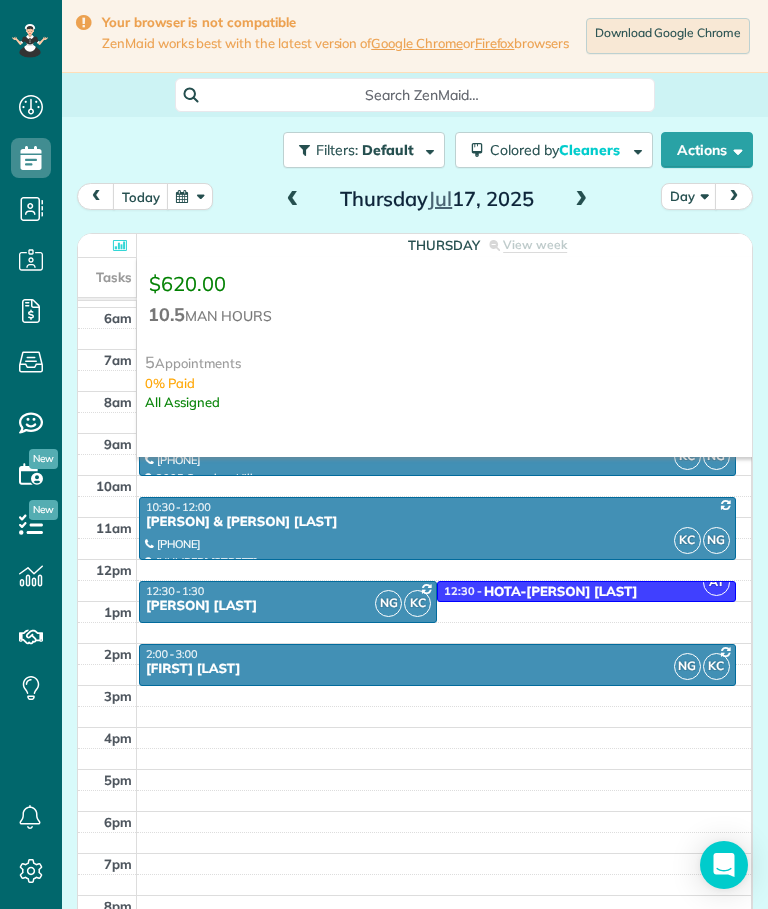 click at bounding box center [120, 245] 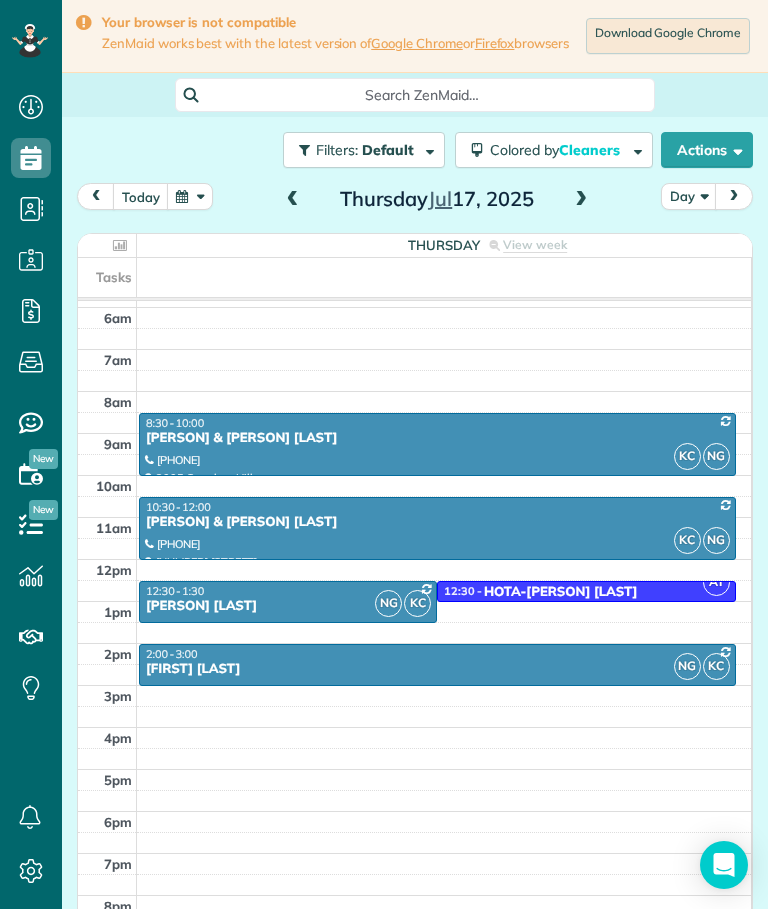 click on "Wendy & Greg Grounds" at bounding box center [437, 438] 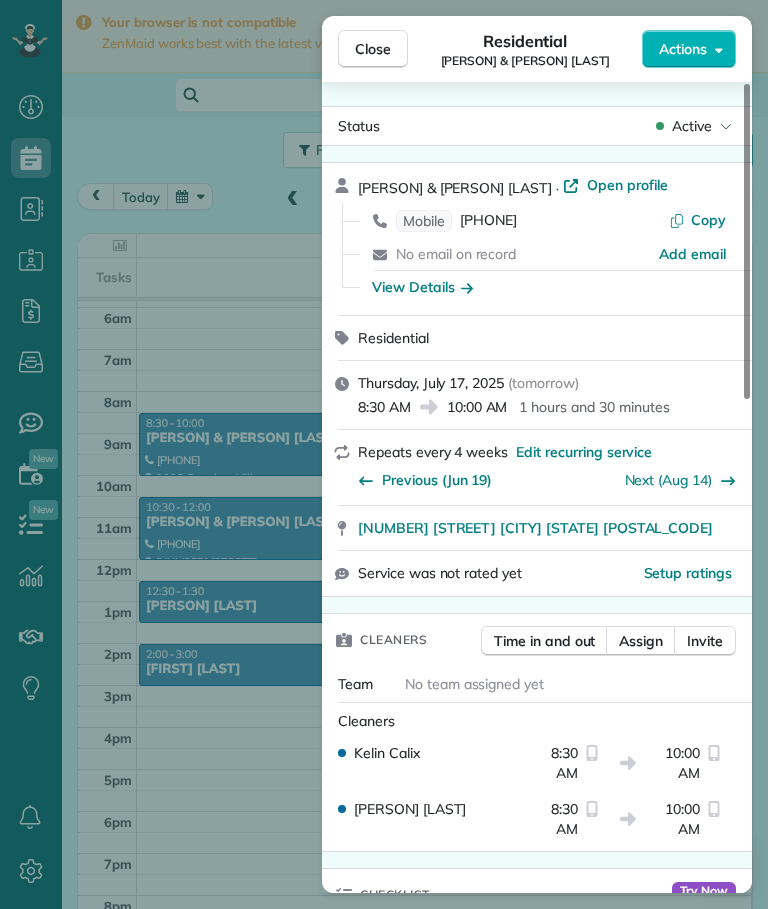 scroll, scrollTop: 0, scrollLeft: 0, axis: both 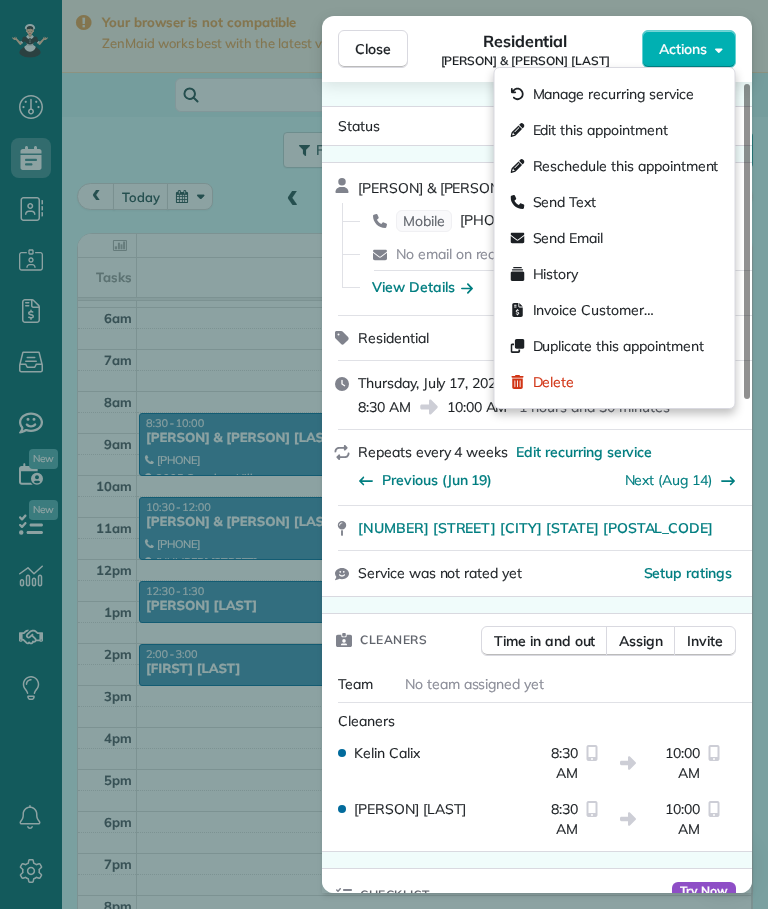 click on "Edit this appointment" at bounding box center (600, 130) 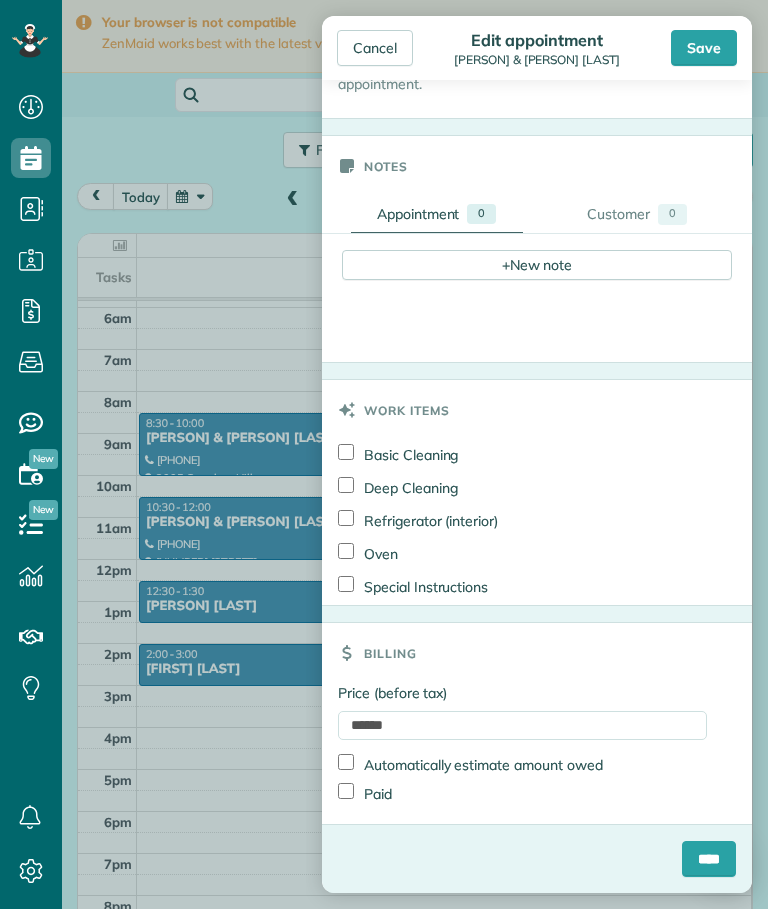 scroll, scrollTop: 622, scrollLeft: 0, axis: vertical 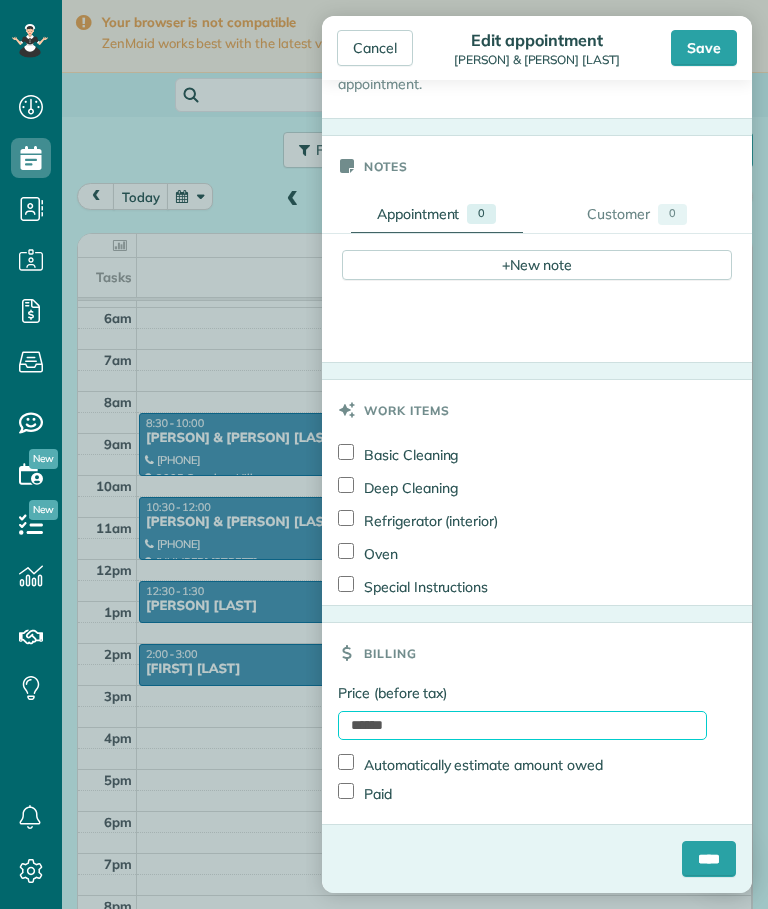 click on "******" at bounding box center (522, 725) 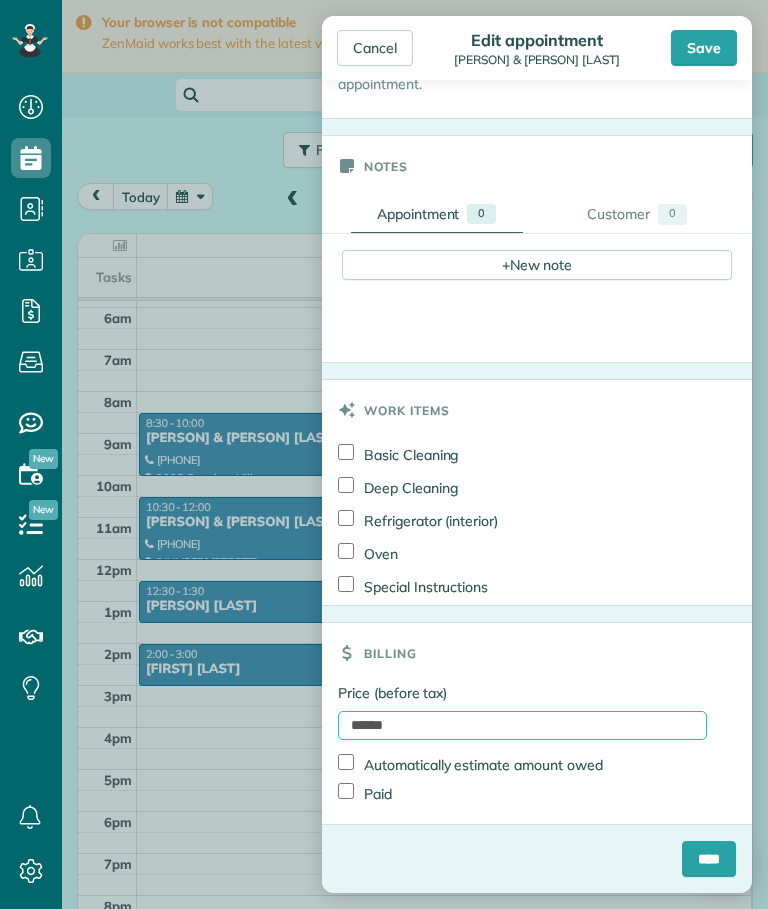 scroll, scrollTop: 75, scrollLeft: 0, axis: vertical 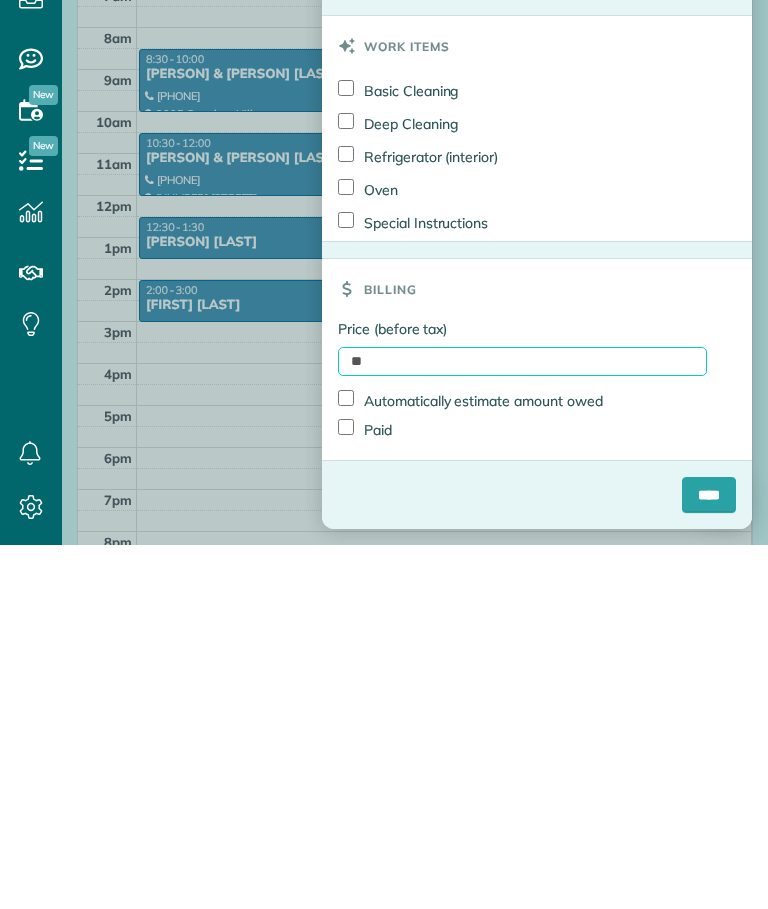 type on "*" 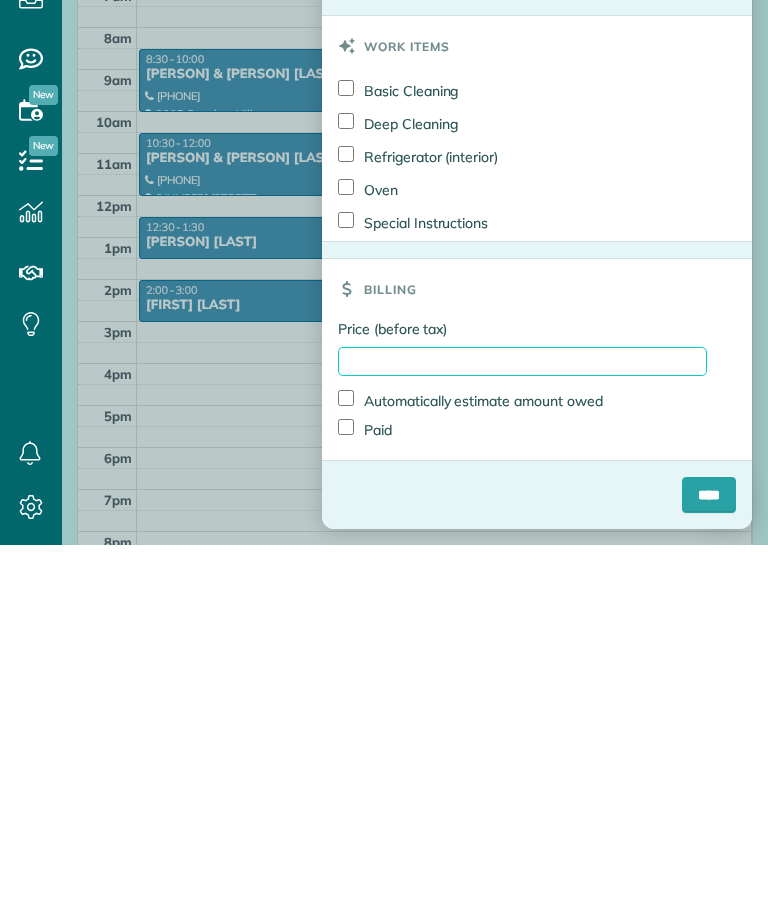 type 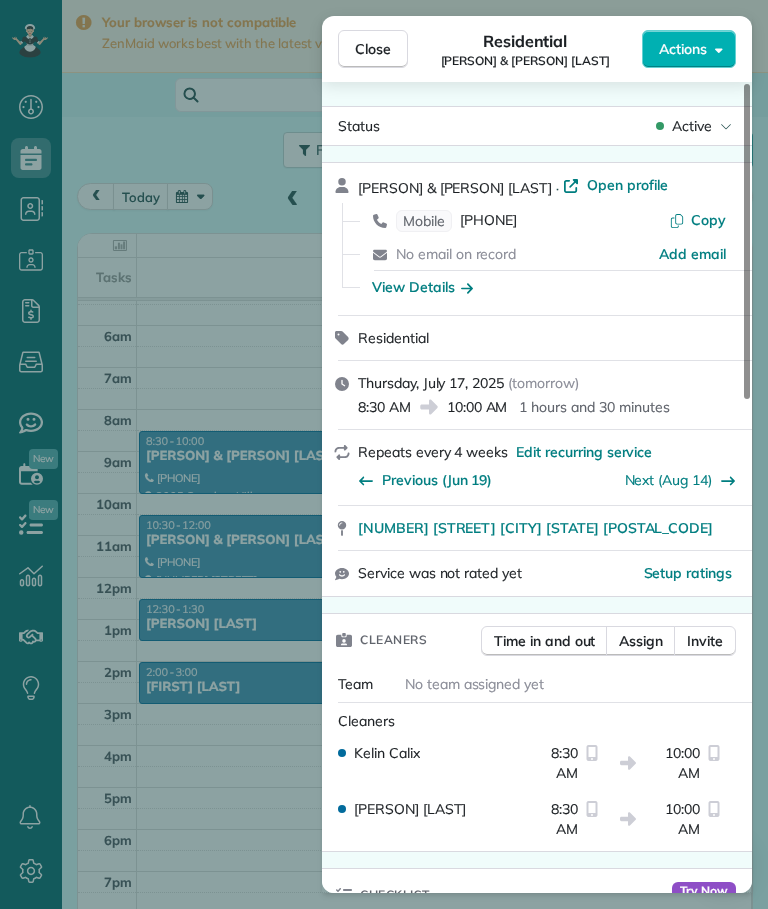 scroll, scrollTop: 59, scrollLeft: 0, axis: vertical 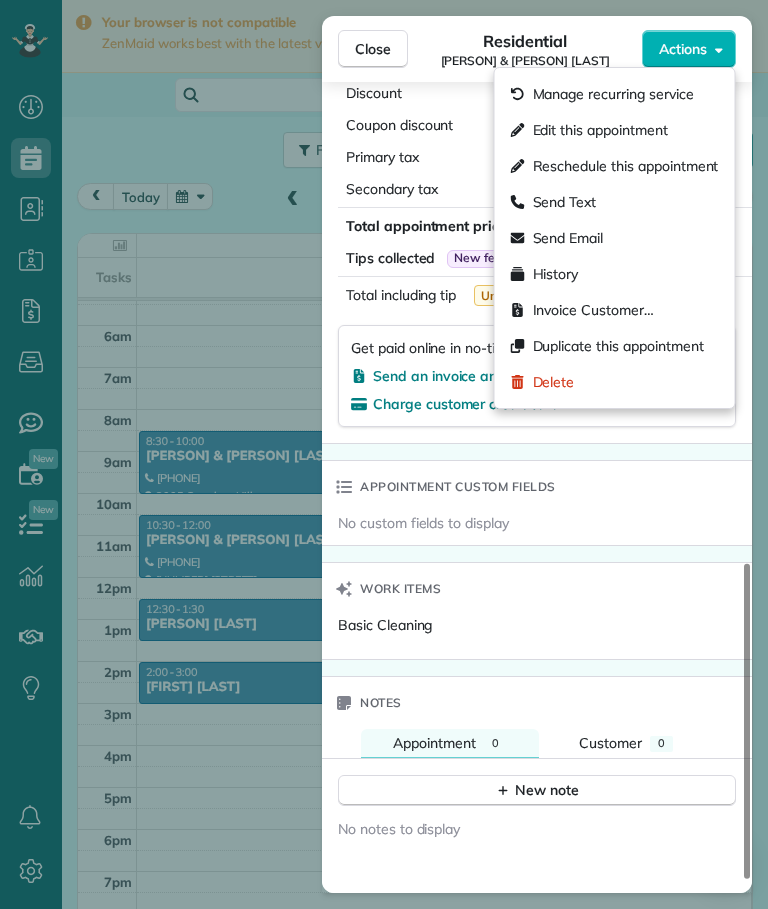 click on "Edit this appointment" at bounding box center (600, 130) 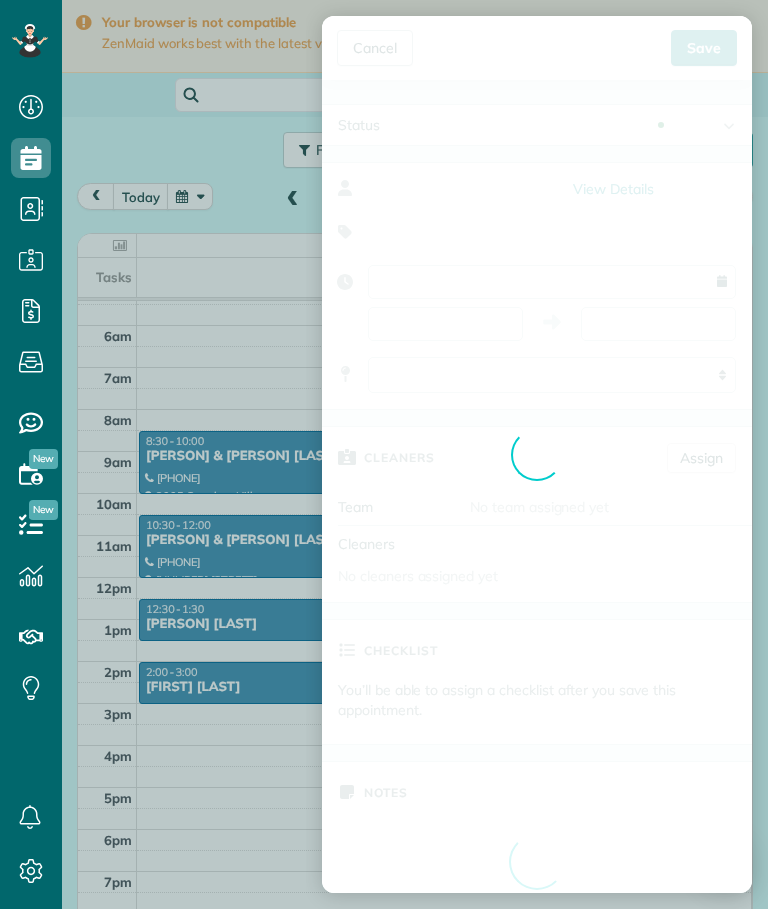 type on "**********" 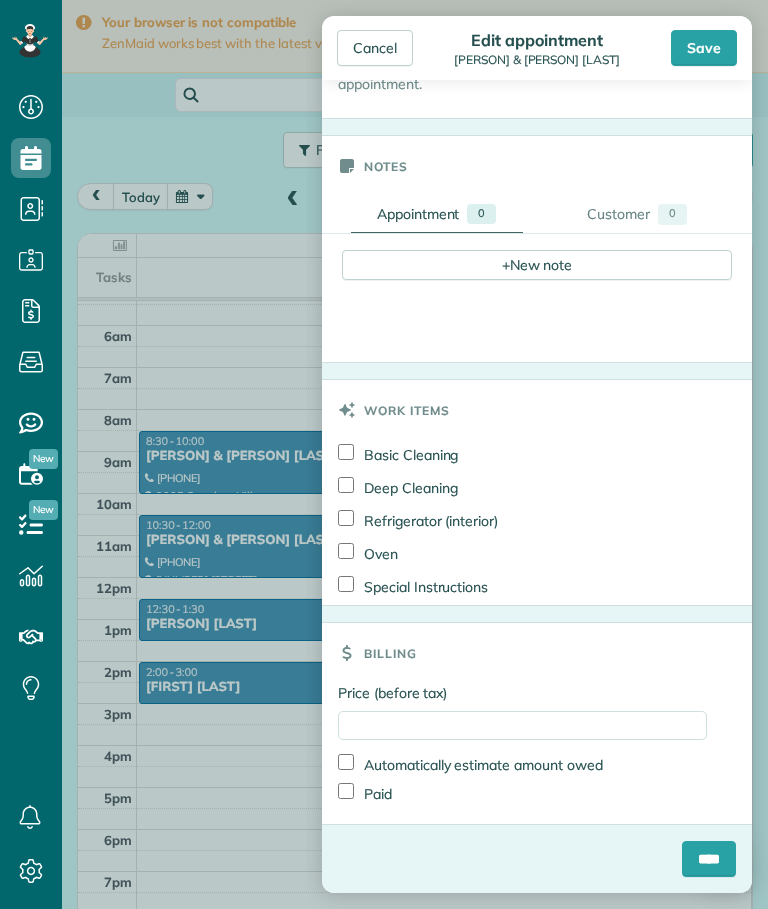 scroll, scrollTop: 622, scrollLeft: 0, axis: vertical 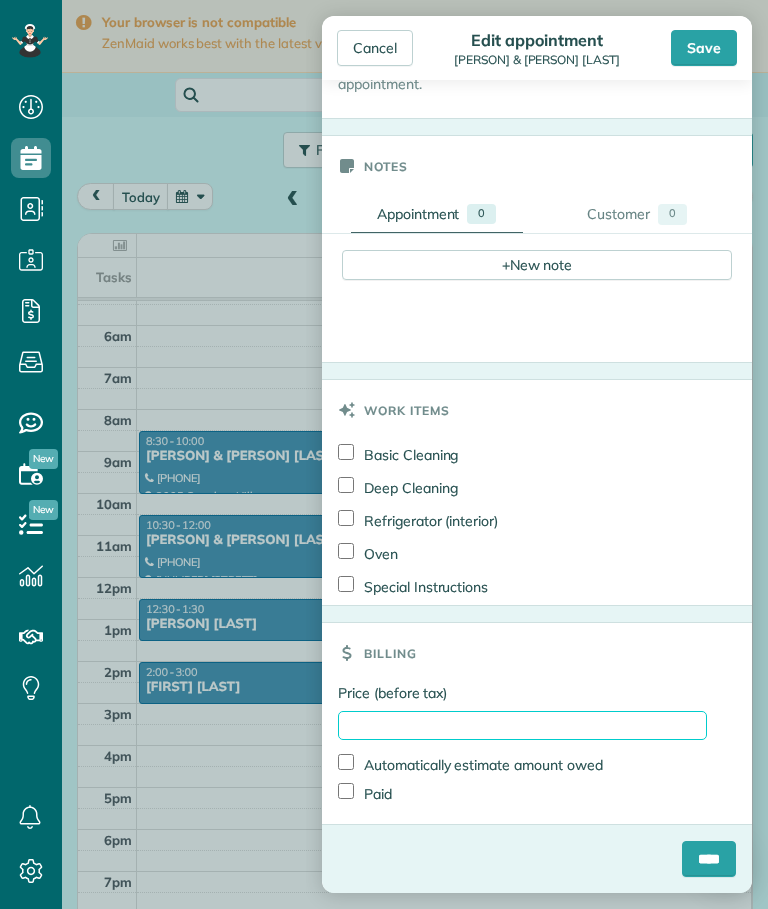 click on "Price (before tax)" at bounding box center [522, 725] 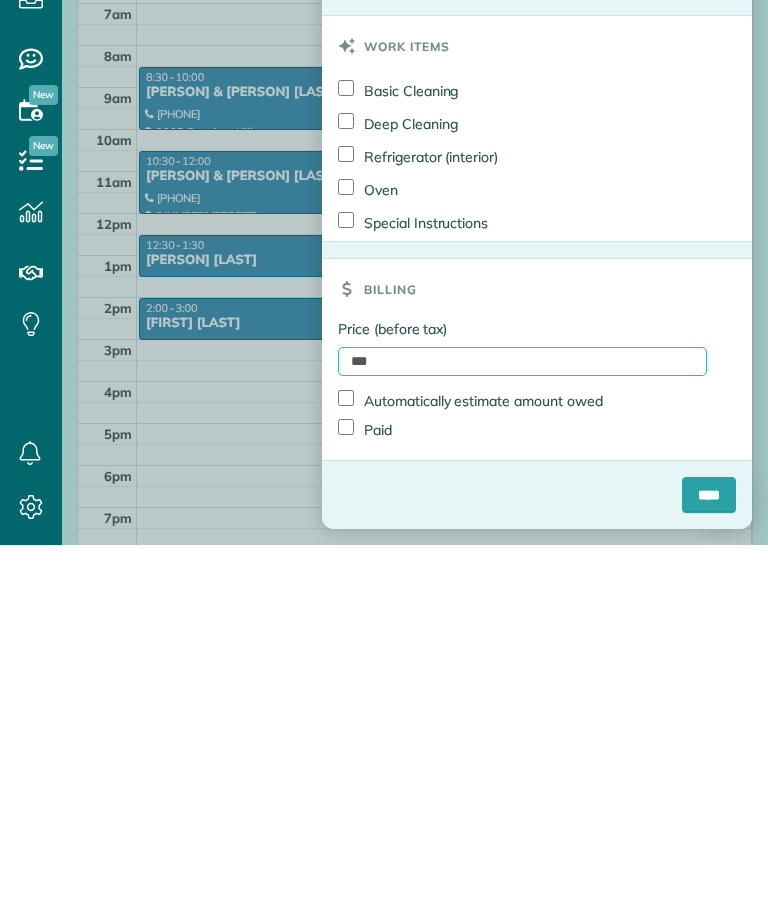 type on "***" 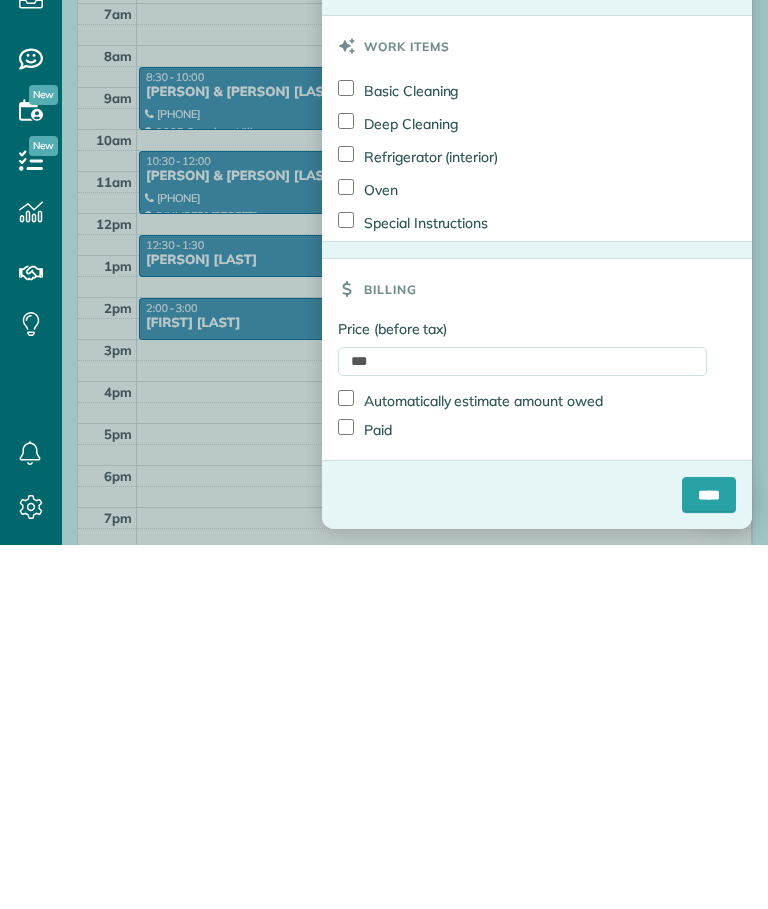 click on "****" at bounding box center [709, 859] 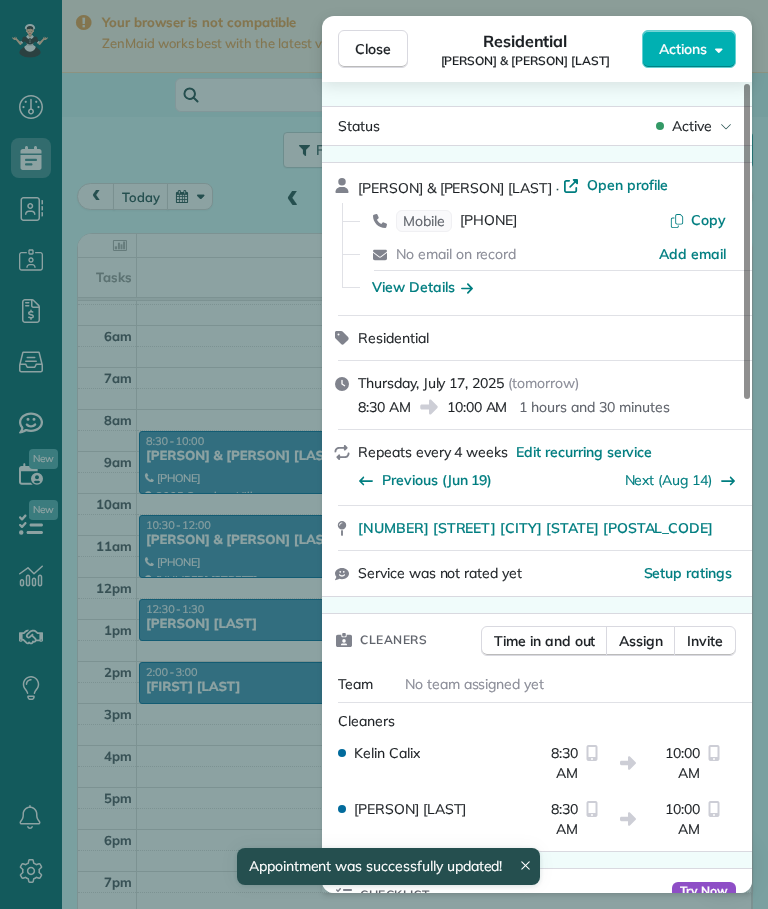 scroll, scrollTop: 59, scrollLeft: 0, axis: vertical 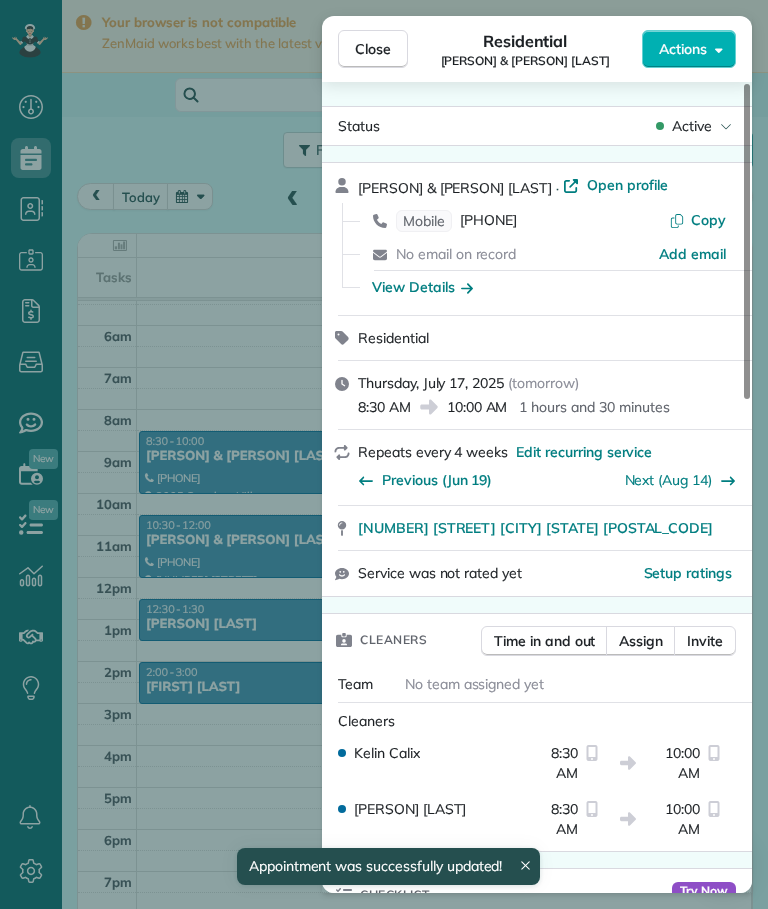 click on "Close" at bounding box center (373, 49) 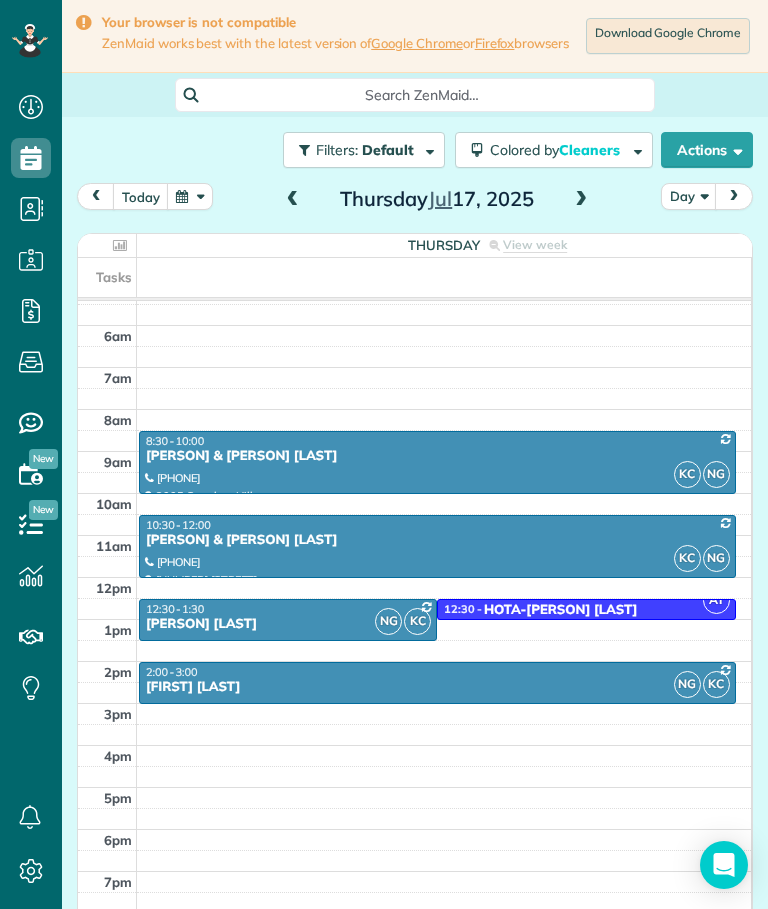 click at bounding box center [107, 245] 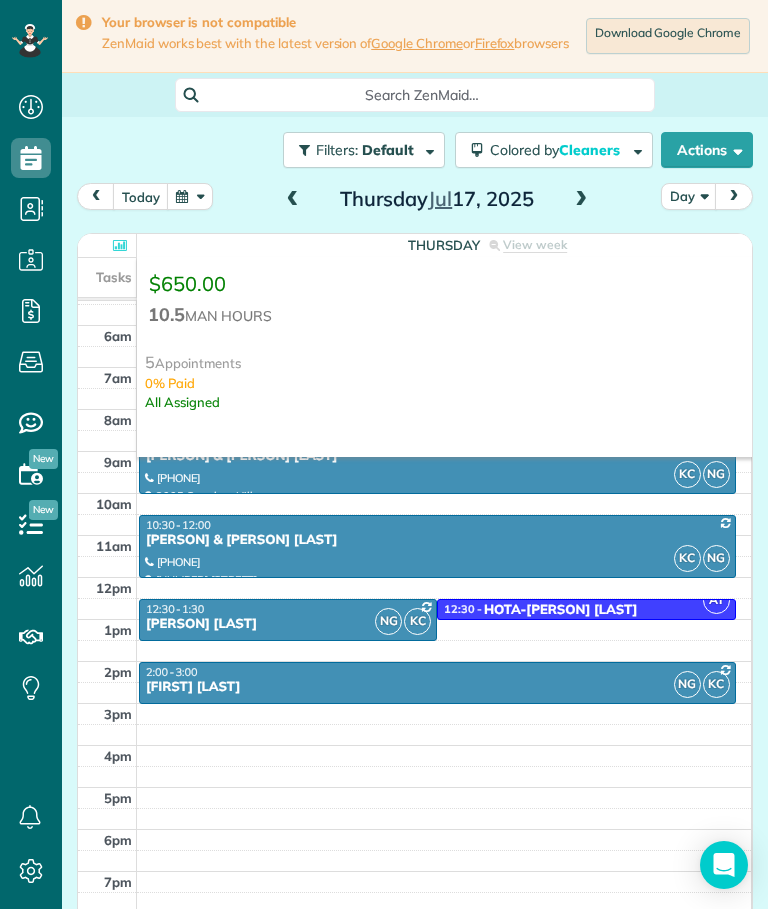 click at bounding box center (107, 245) 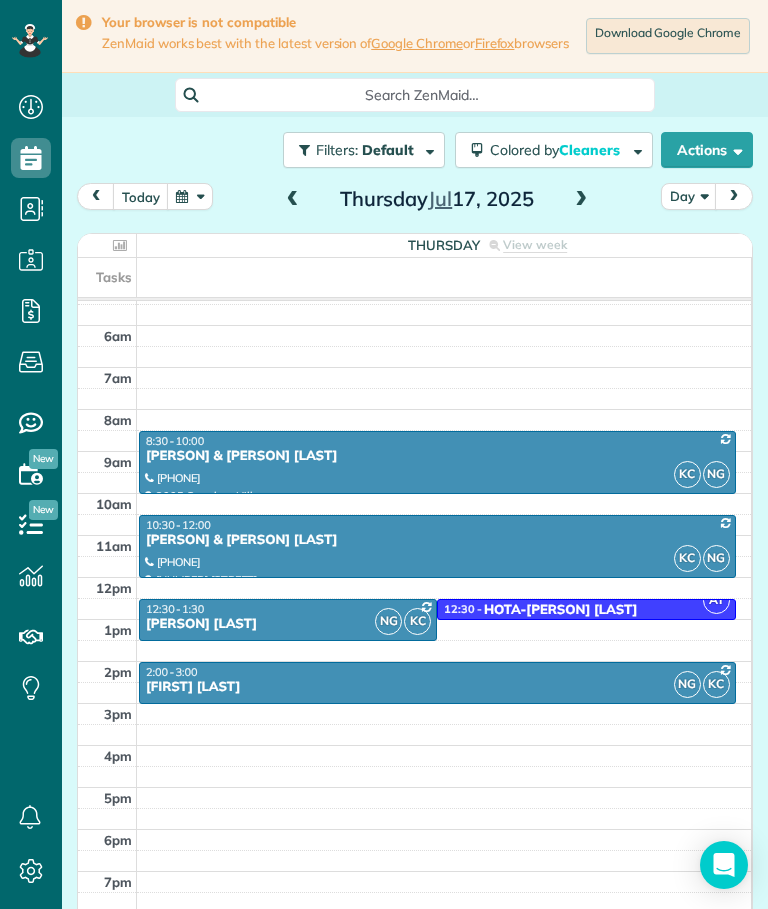 click on "Wendy & Greg Grounds" at bounding box center [437, 456] 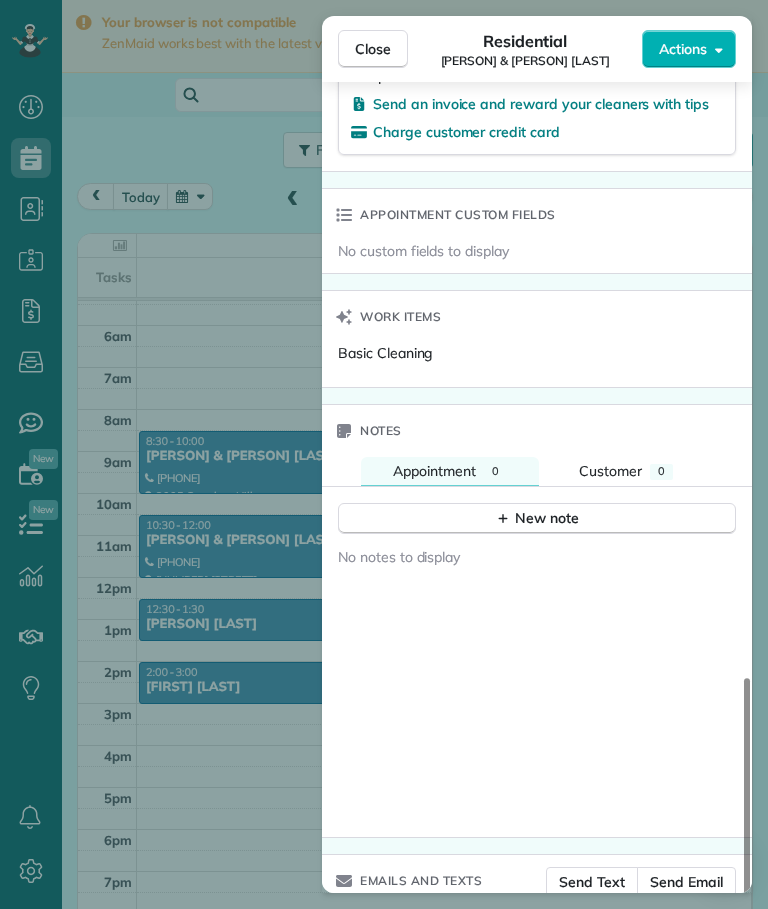 scroll, scrollTop: 1386, scrollLeft: 0, axis: vertical 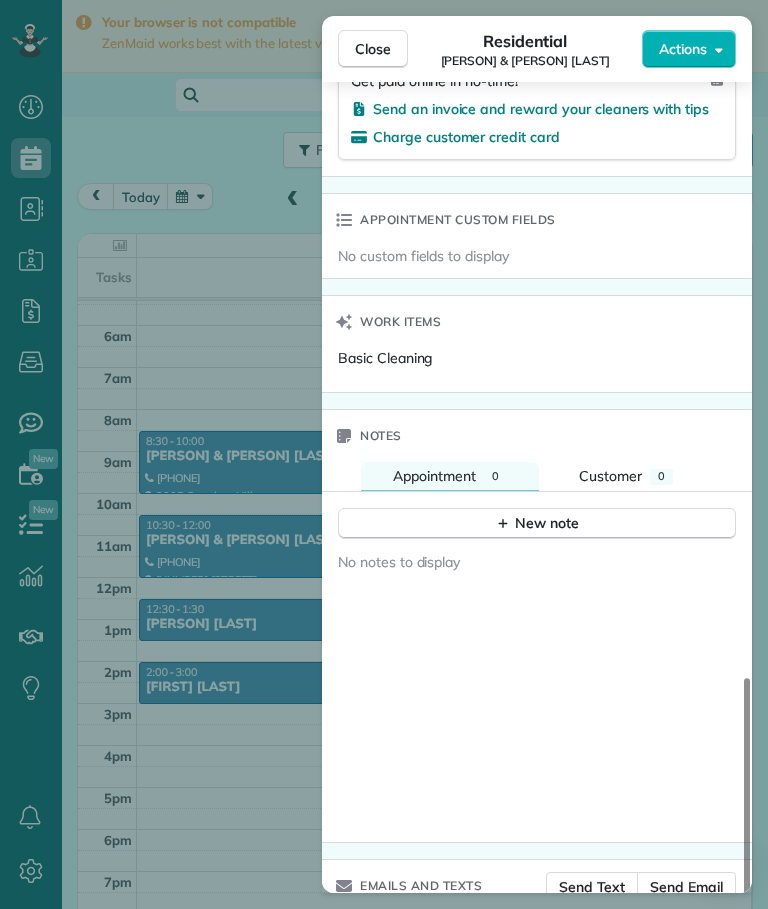 click on "Close" at bounding box center [373, 49] 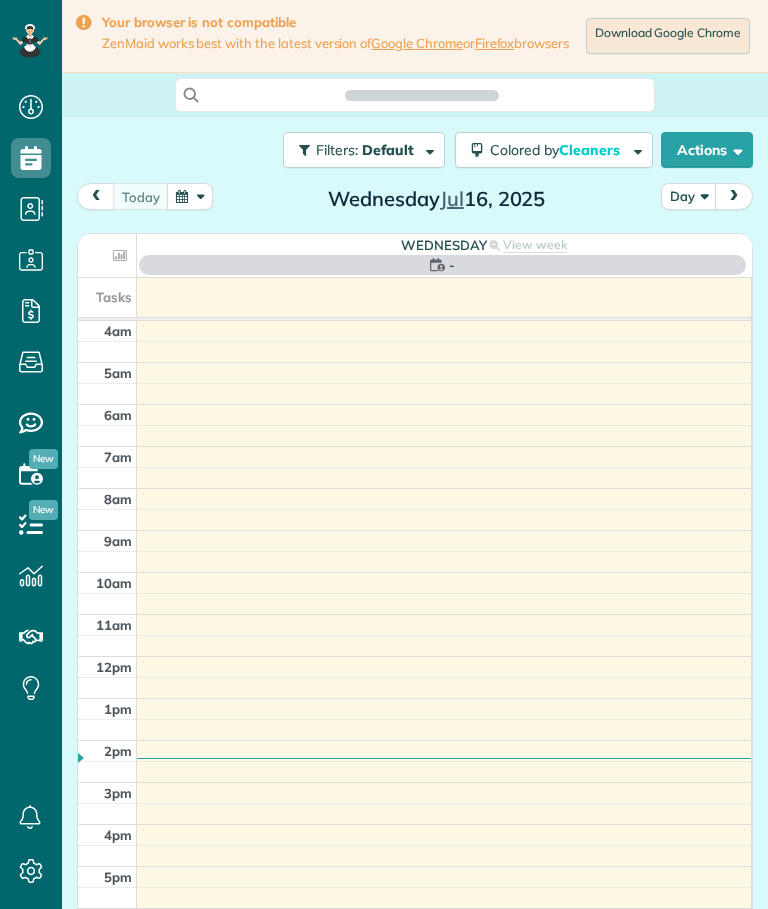 scroll, scrollTop: 0, scrollLeft: 0, axis: both 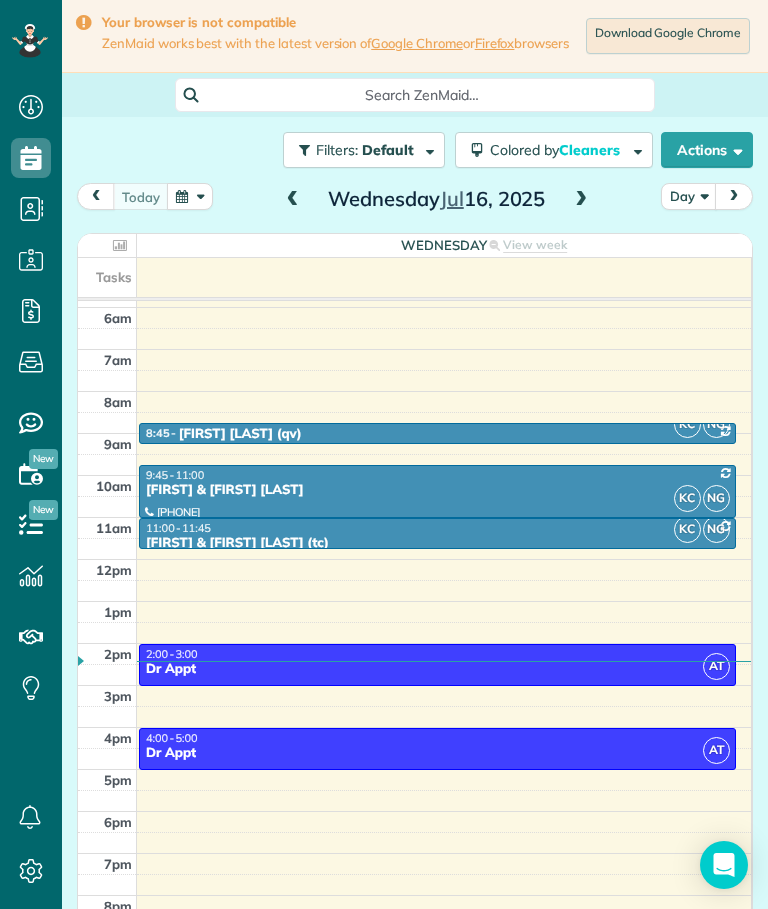 click at bounding box center [581, 200] 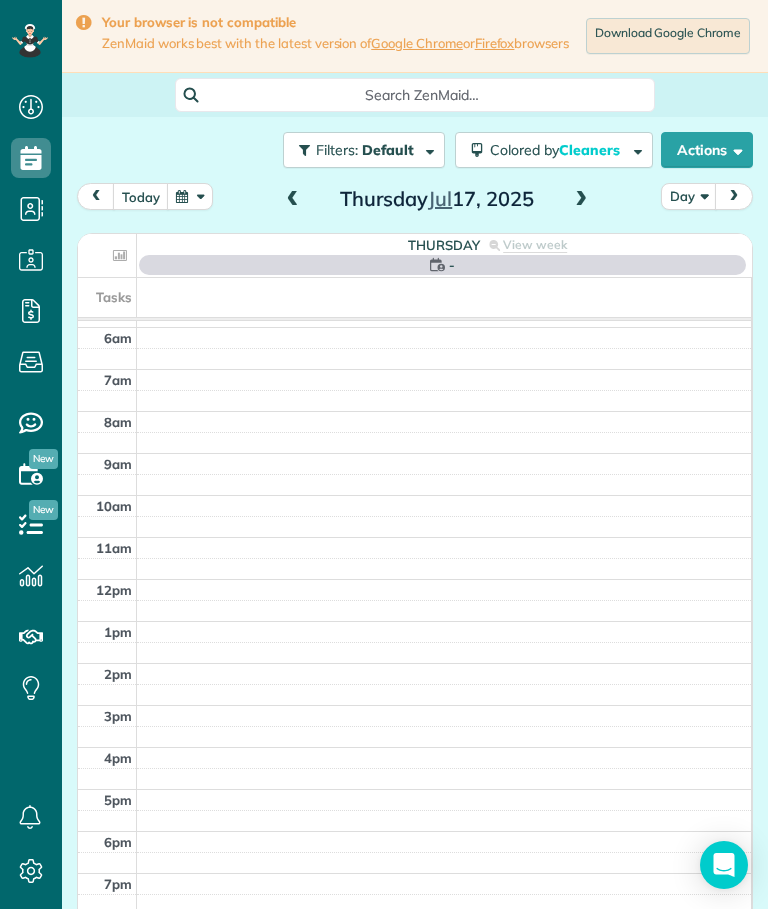 scroll, scrollTop: 77, scrollLeft: 0, axis: vertical 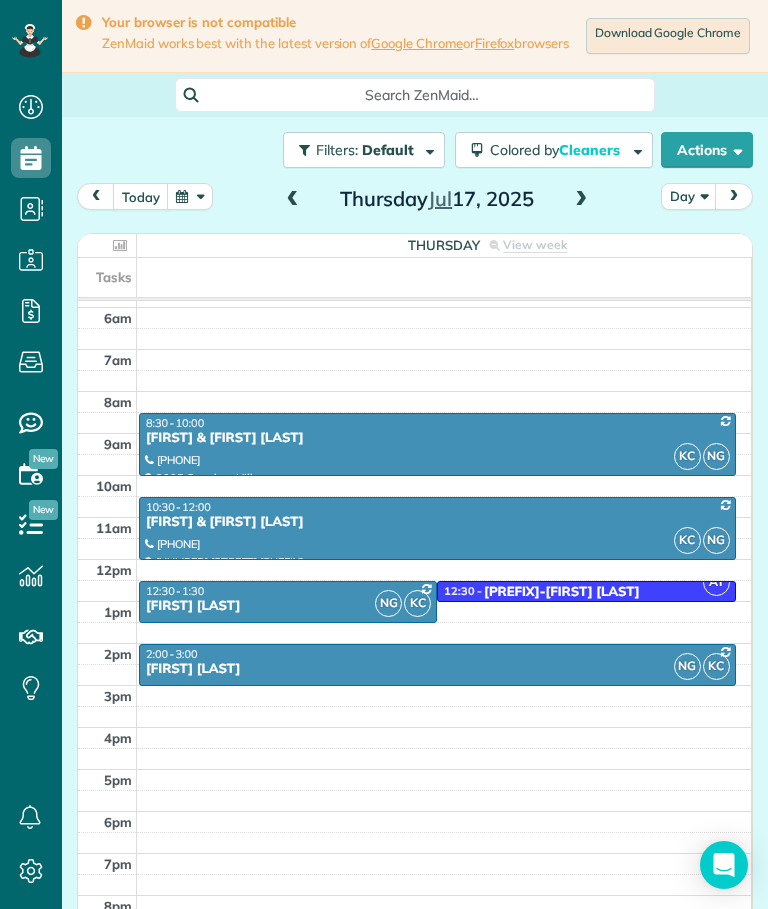 click at bounding box center [107, 245] 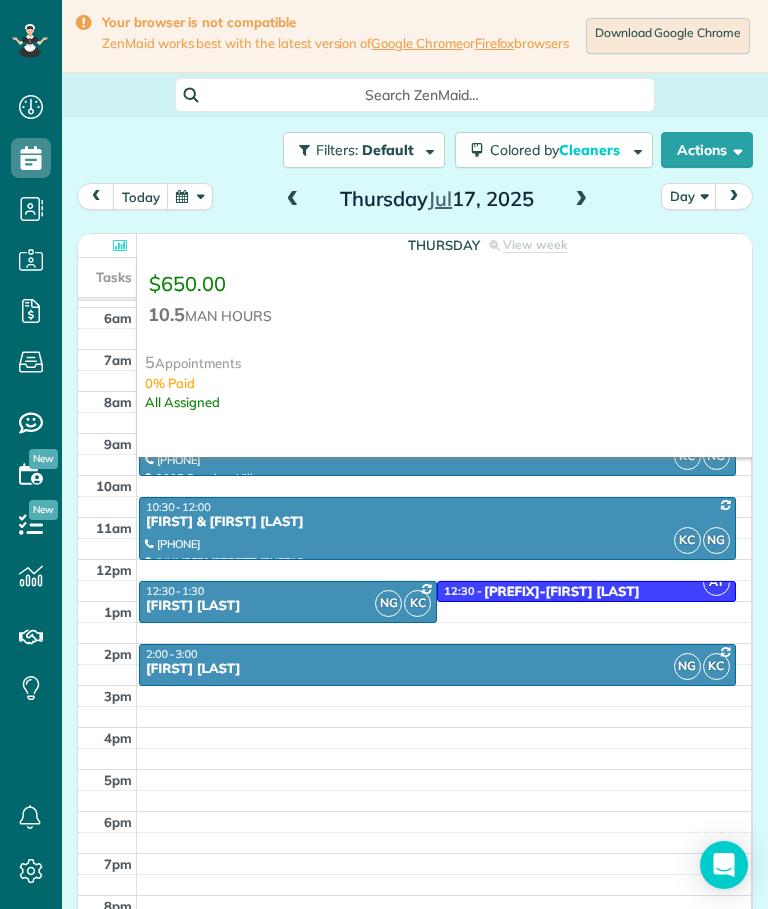 click at bounding box center (120, 245) 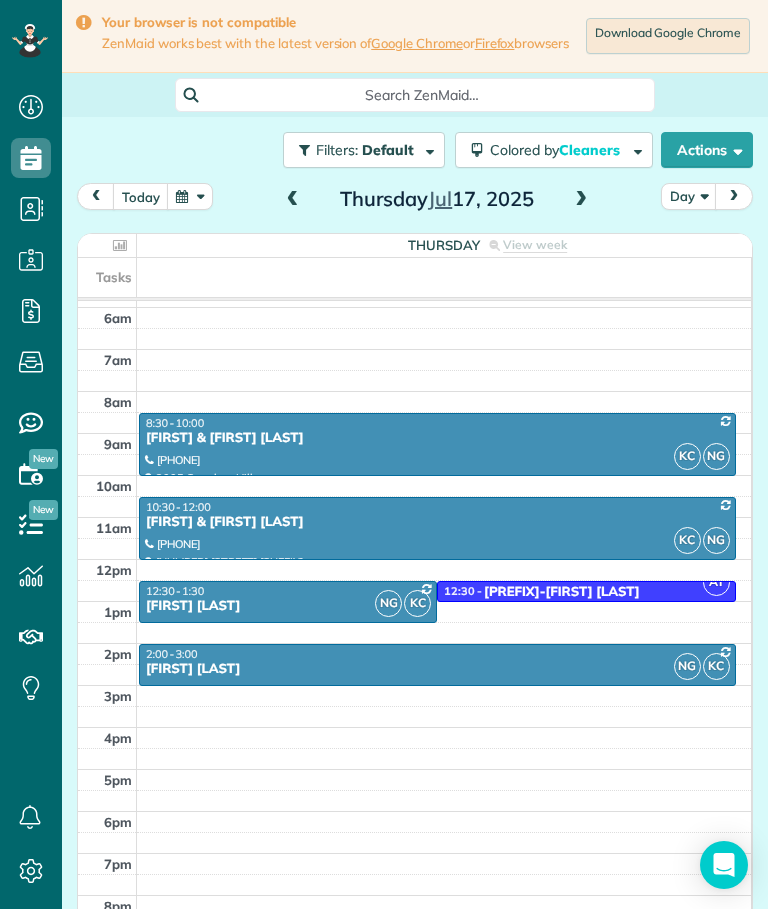 click on "Wendy & Greg Grounds" at bounding box center [437, 438] 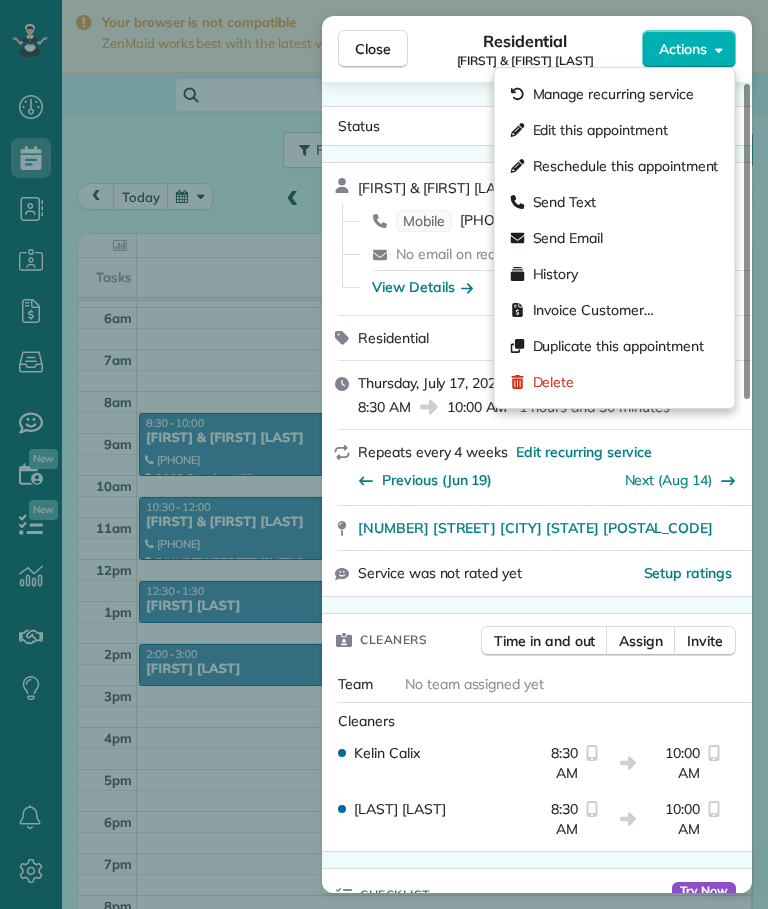 click on "Edit this appointment" at bounding box center [600, 130] 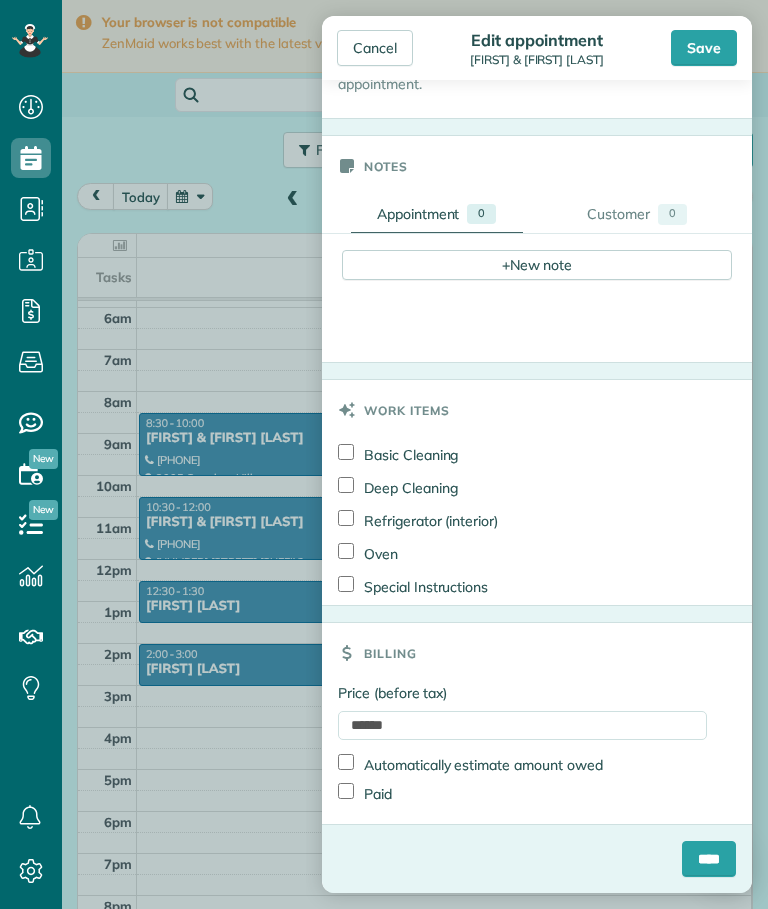 scroll, scrollTop: 622, scrollLeft: 0, axis: vertical 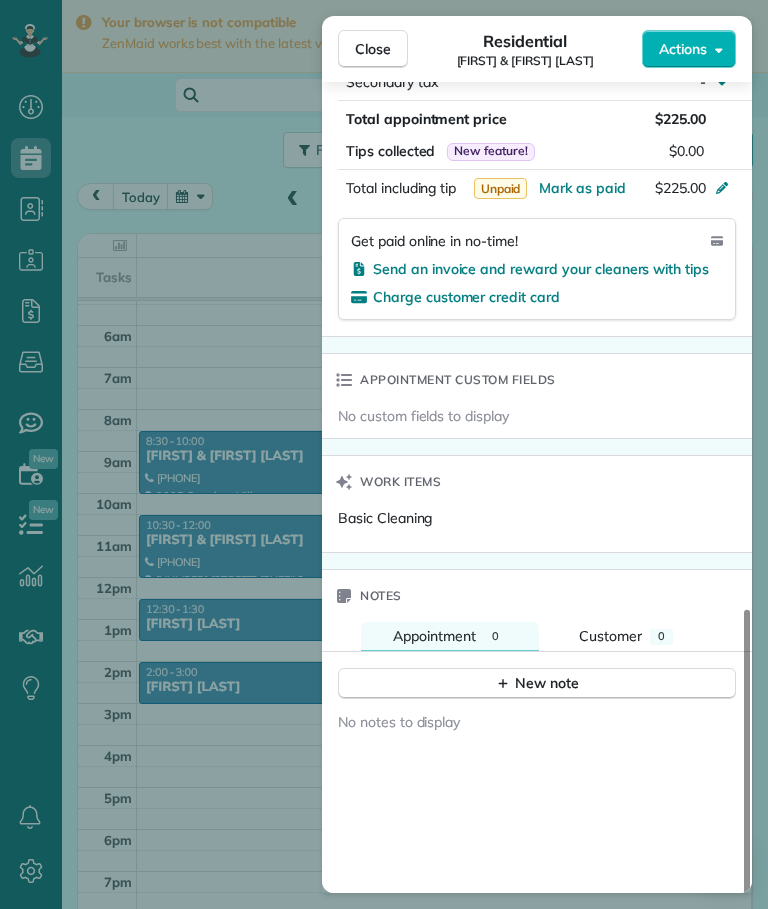 click on "Close" at bounding box center [373, 49] 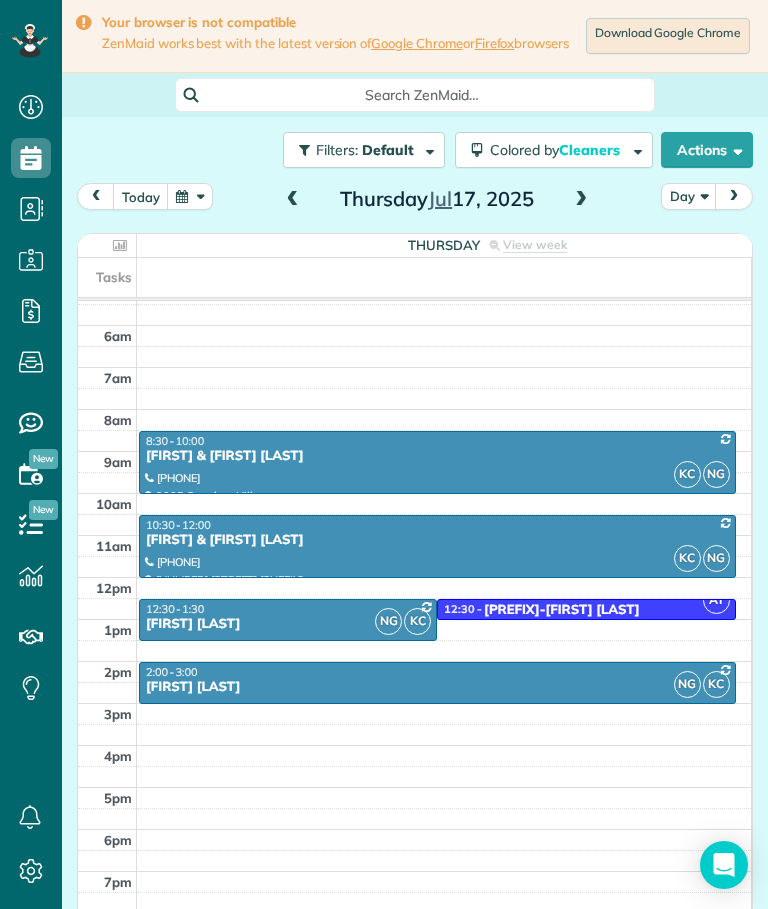 click at bounding box center [581, 200] 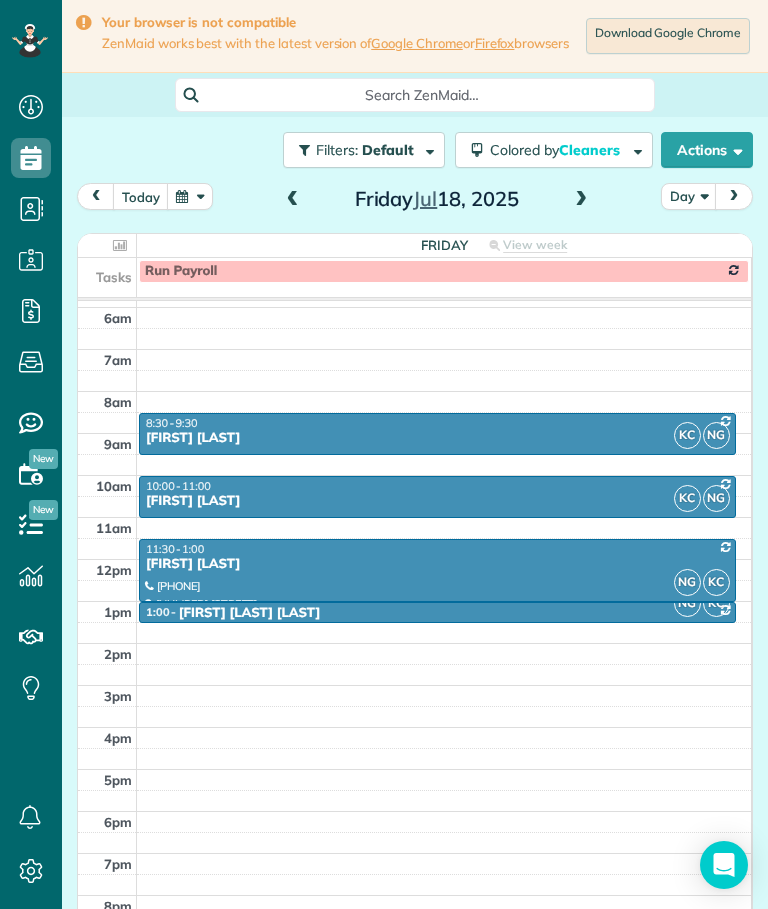scroll, scrollTop: 77, scrollLeft: 0, axis: vertical 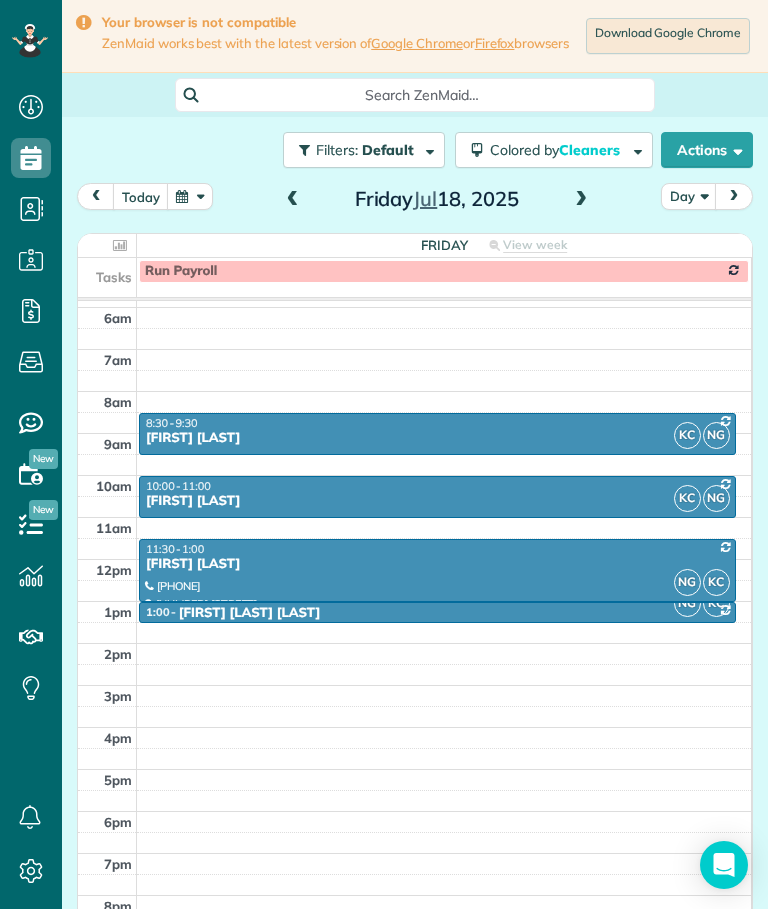 click at bounding box center [107, 245] 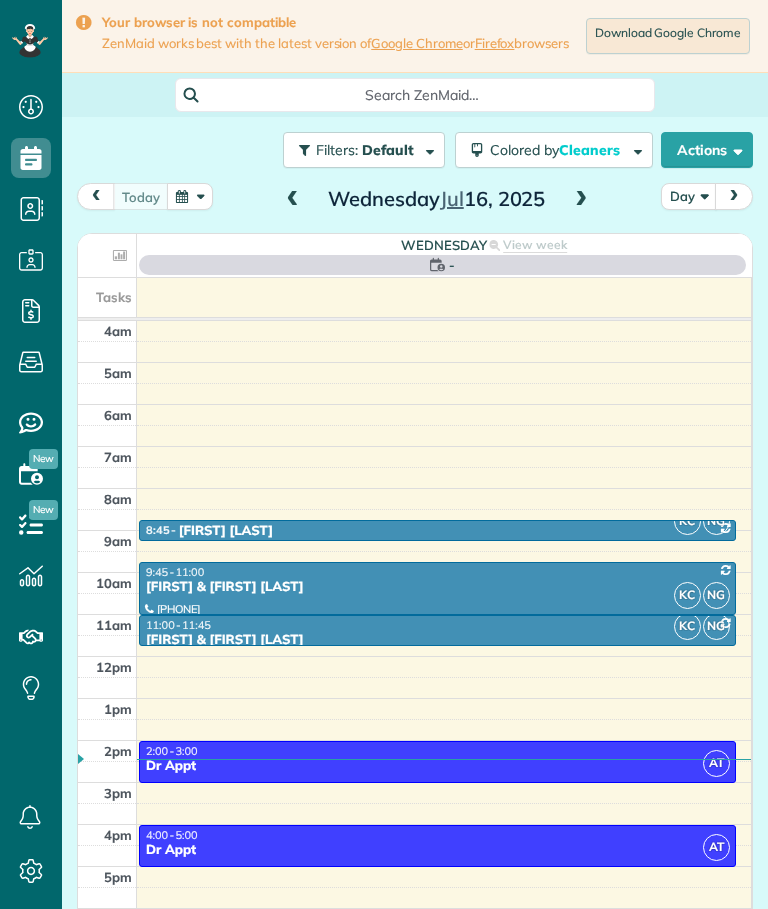 scroll, scrollTop: 0, scrollLeft: 0, axis: both 